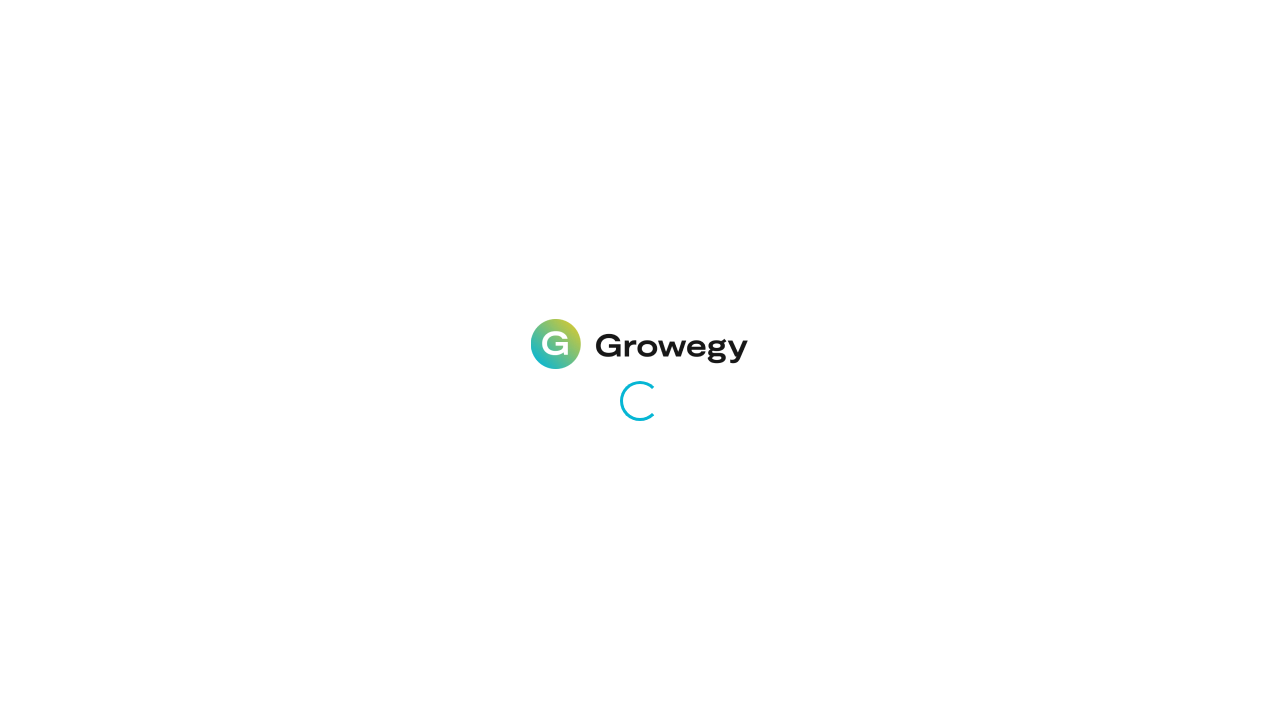 scroll, scrollTop: 0, scrollLeft: 0, axis: both 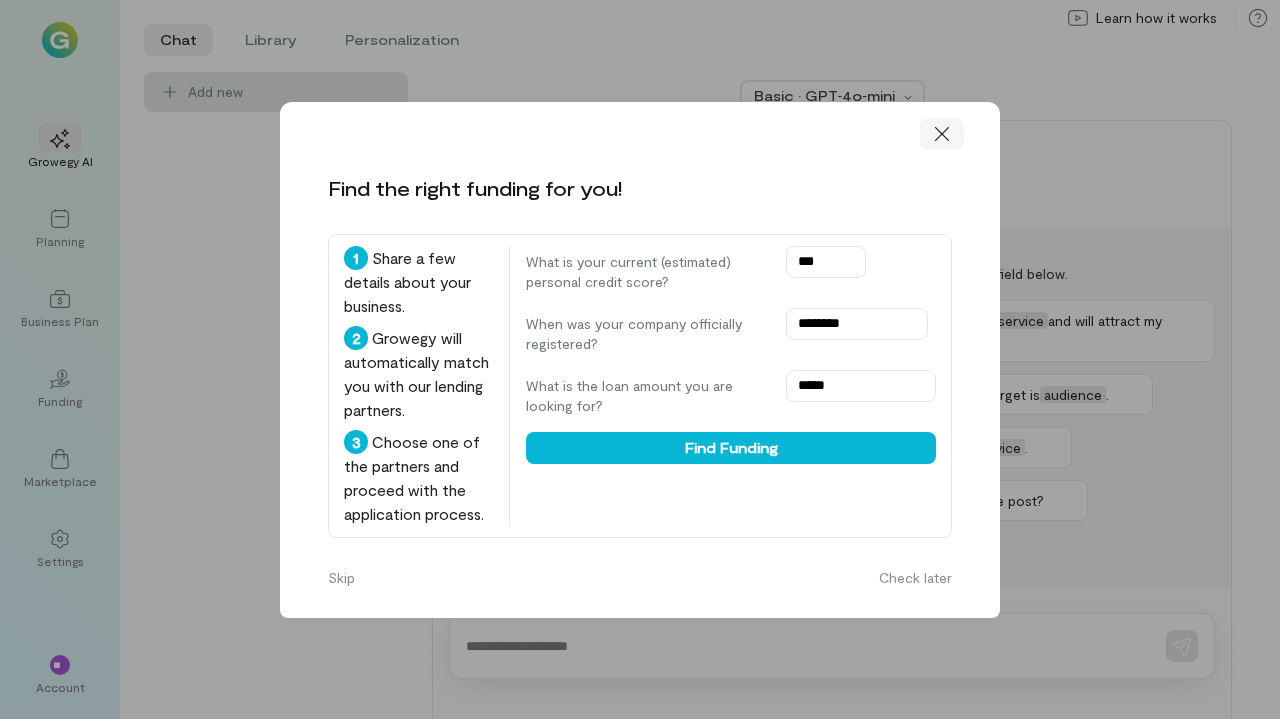 click 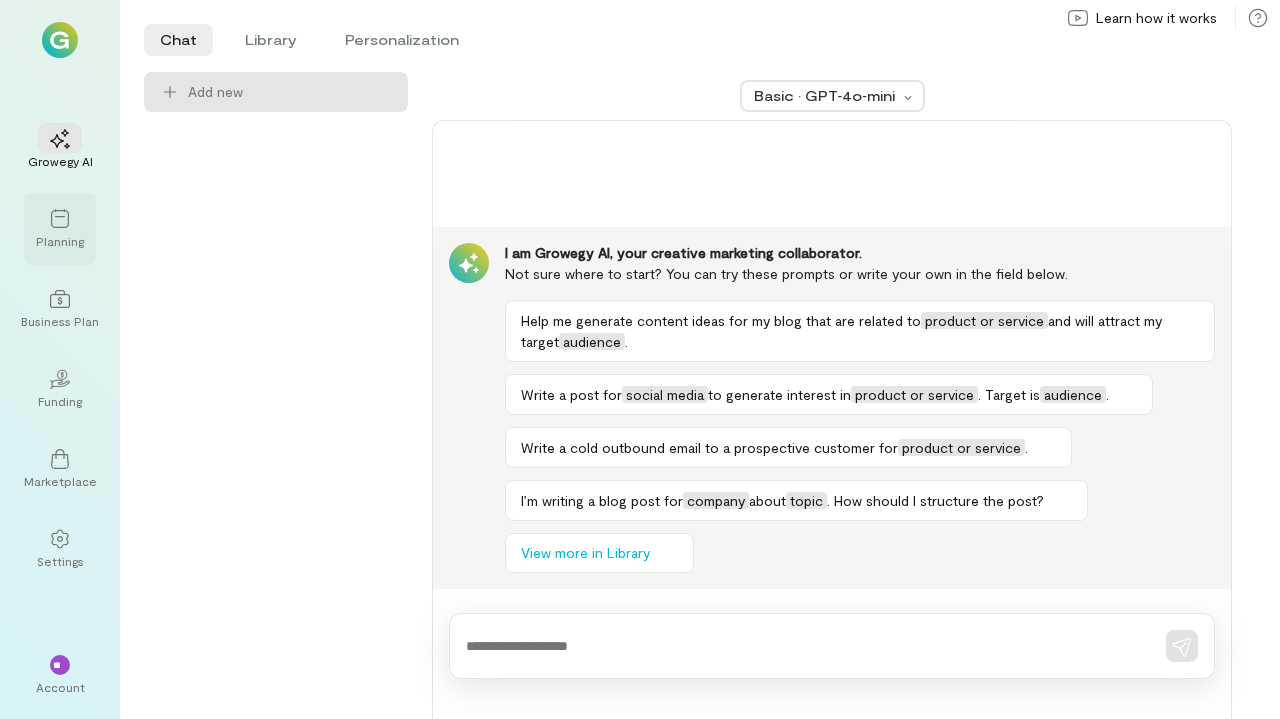click at bounding box center (60, 218) 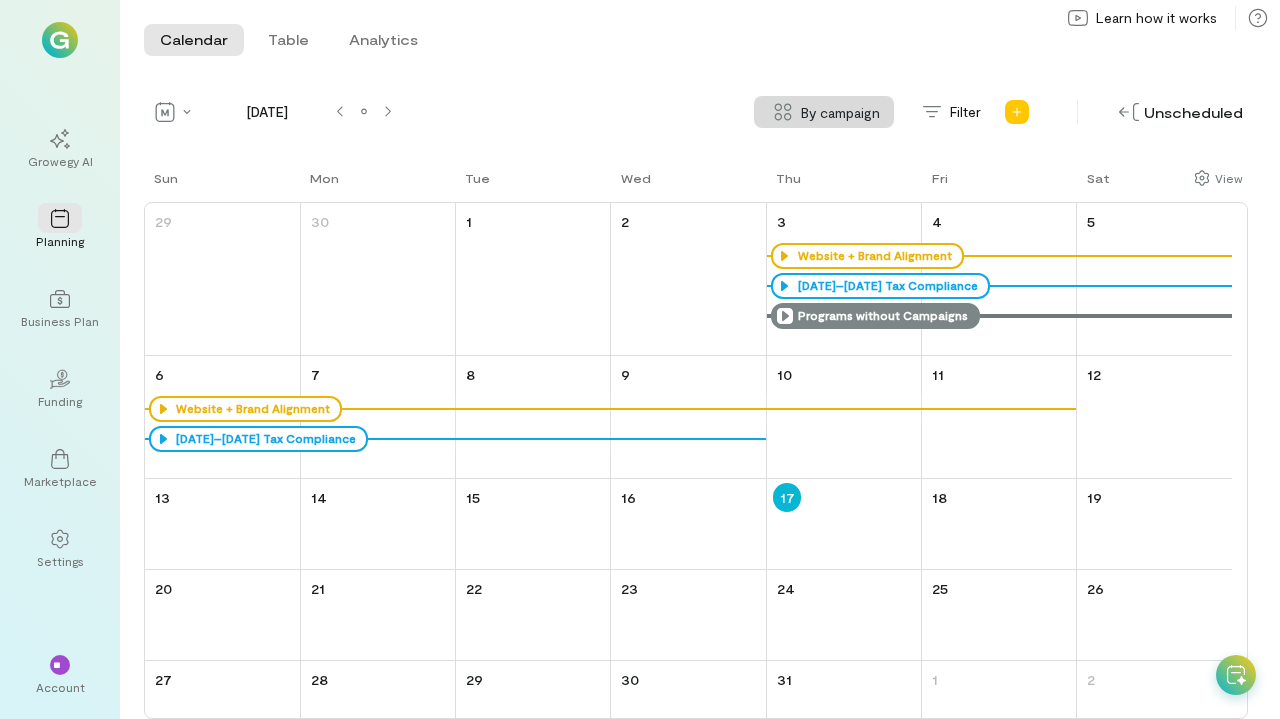 click on "Programs without Campaigns" at bounding box center [880, 316] 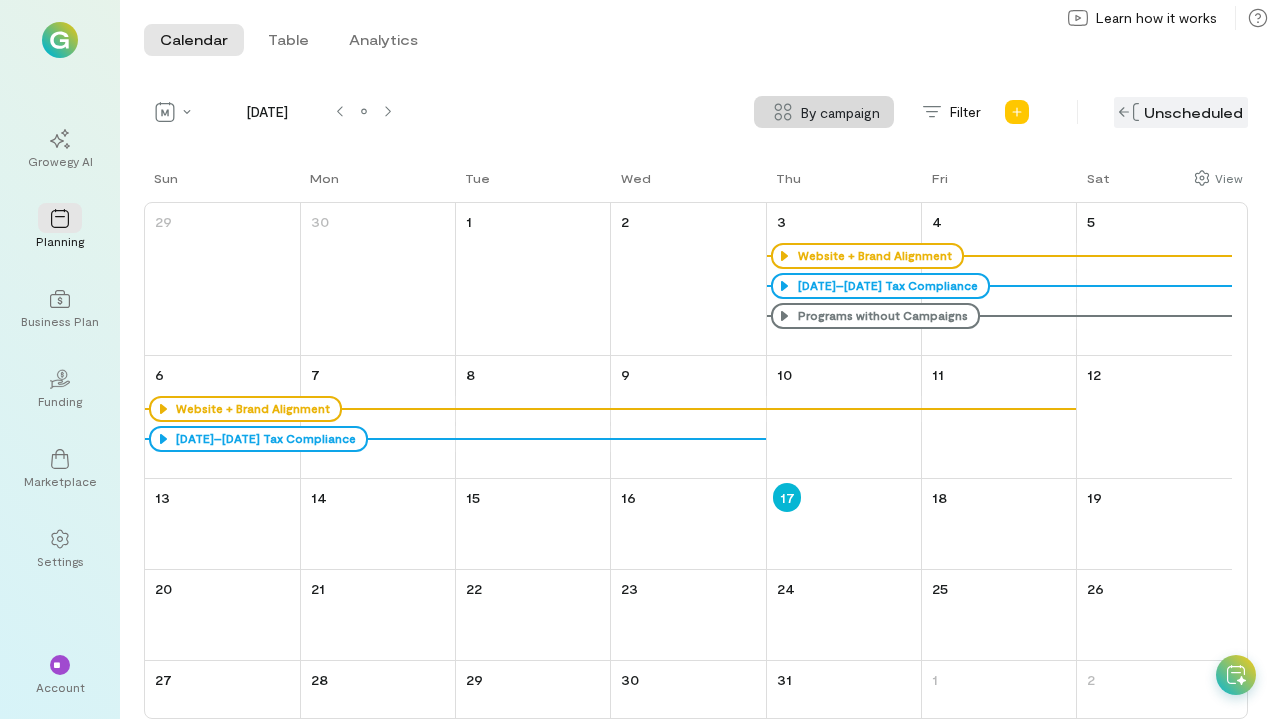 click on "Unscheduled" at bounding box center (1181, 112) 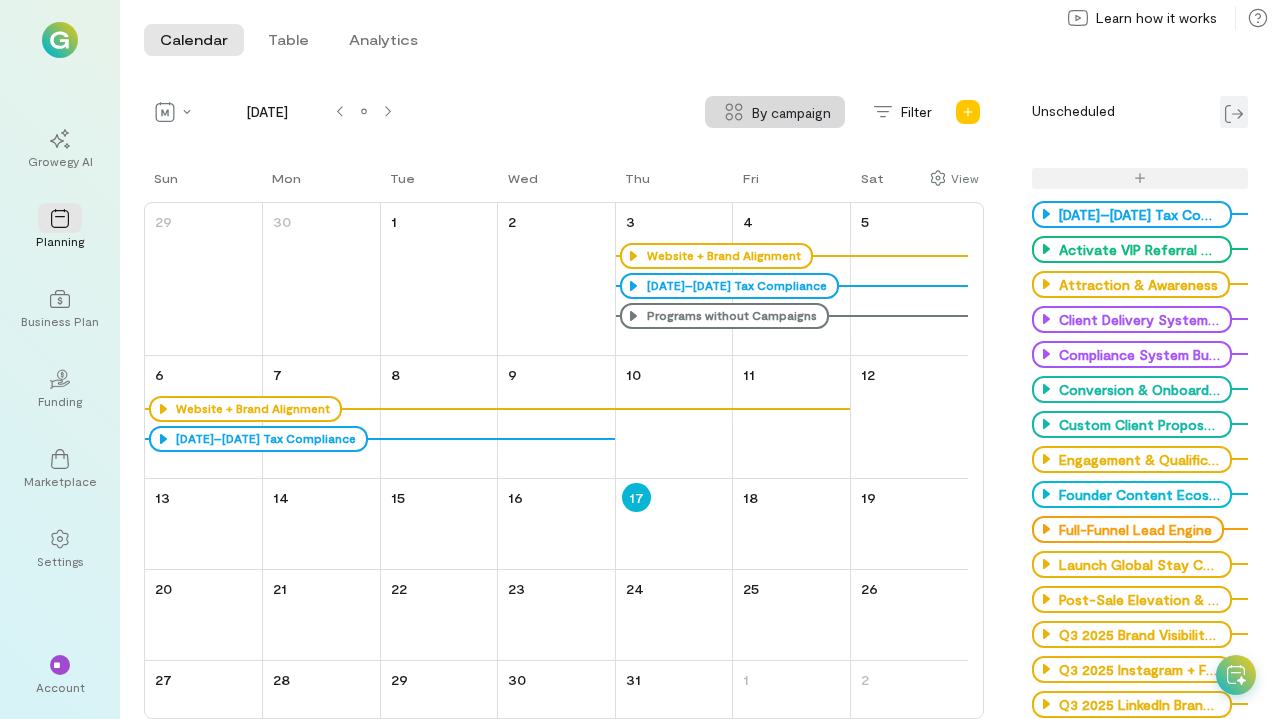 click at bounding box center (1234, 114) 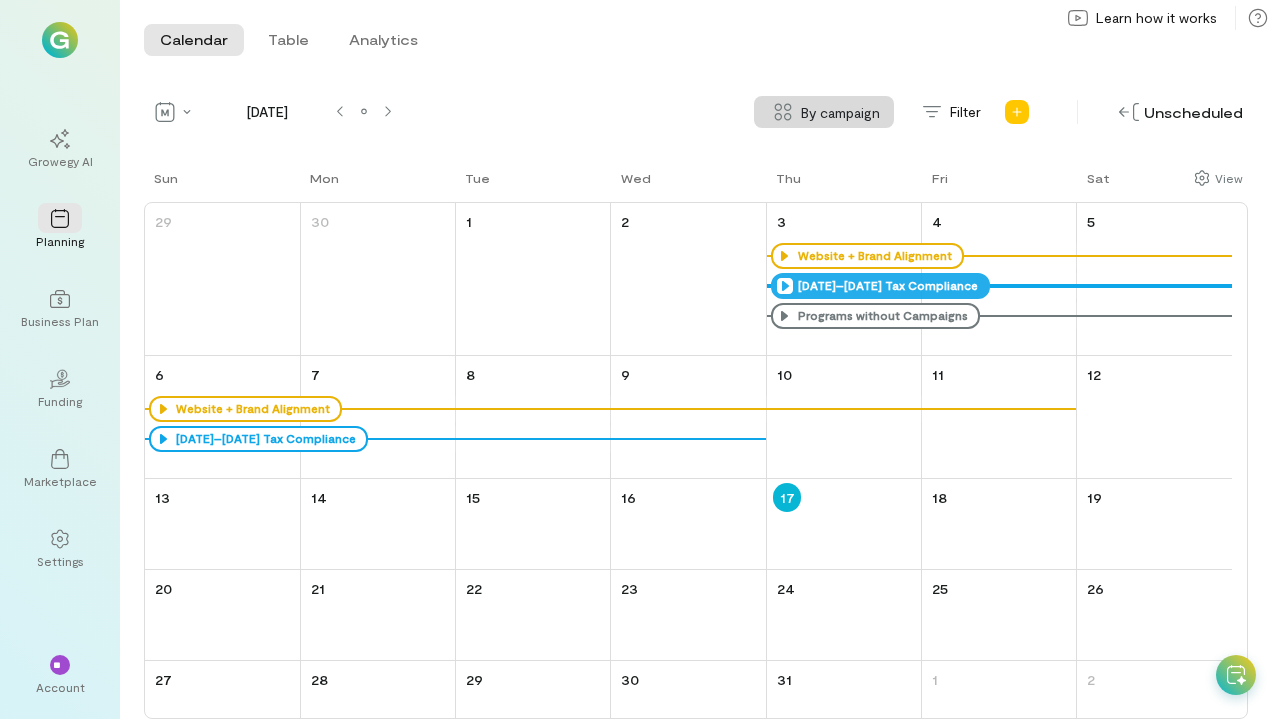 click on "[DATE]–[DATE] Tax Compliance" at bounding box center [885, 286] 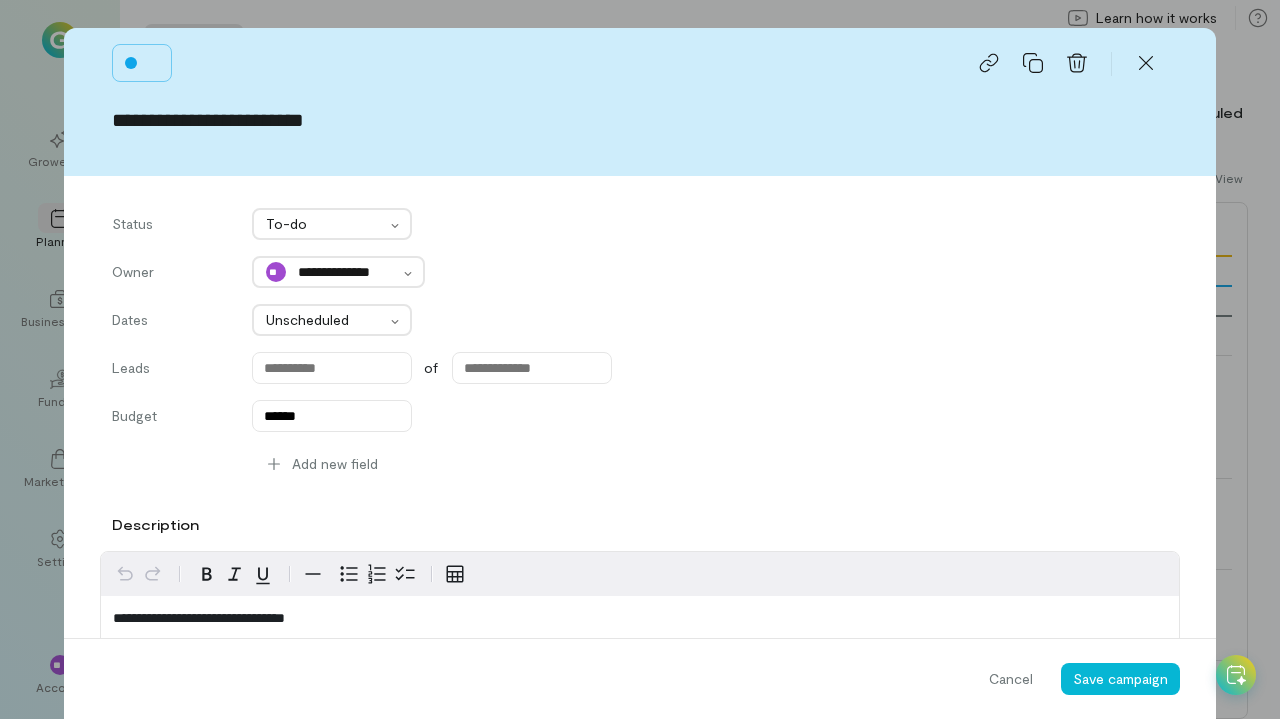 click on "Budget ******" at bounding box center [640, 416] 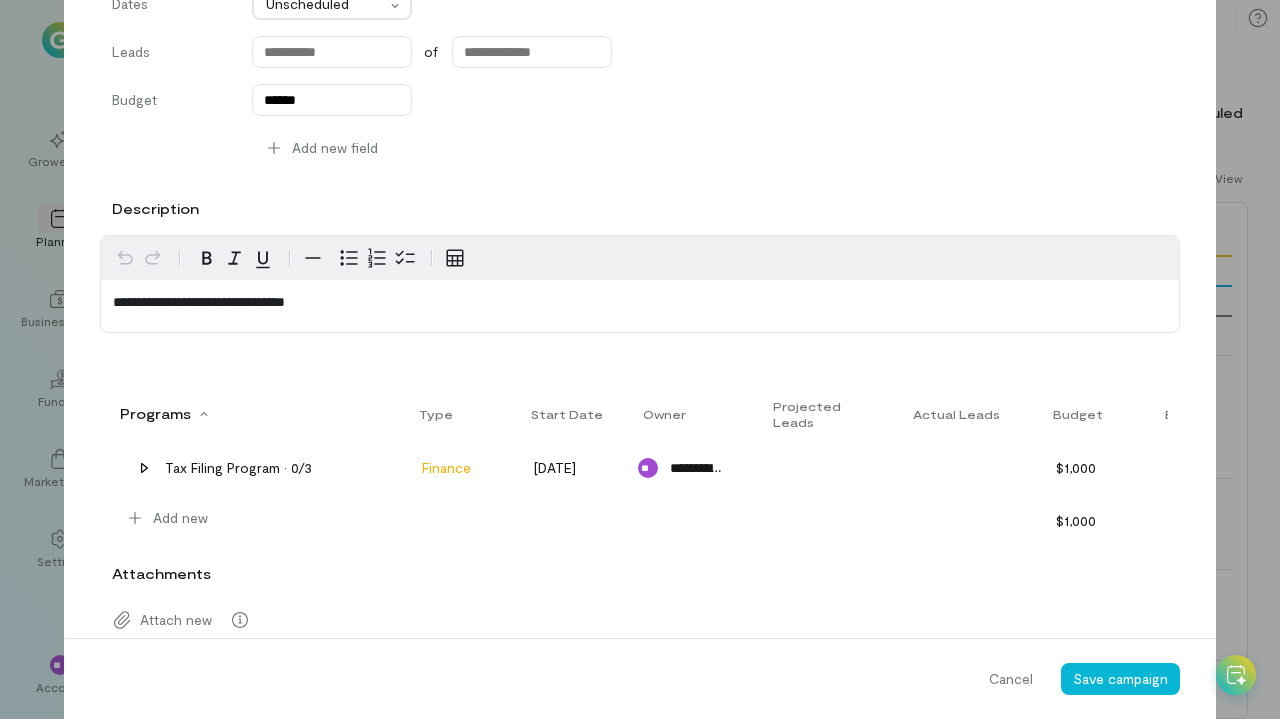 scroll, scrollTop: 417, scrollLeft: 0, axis: vertical 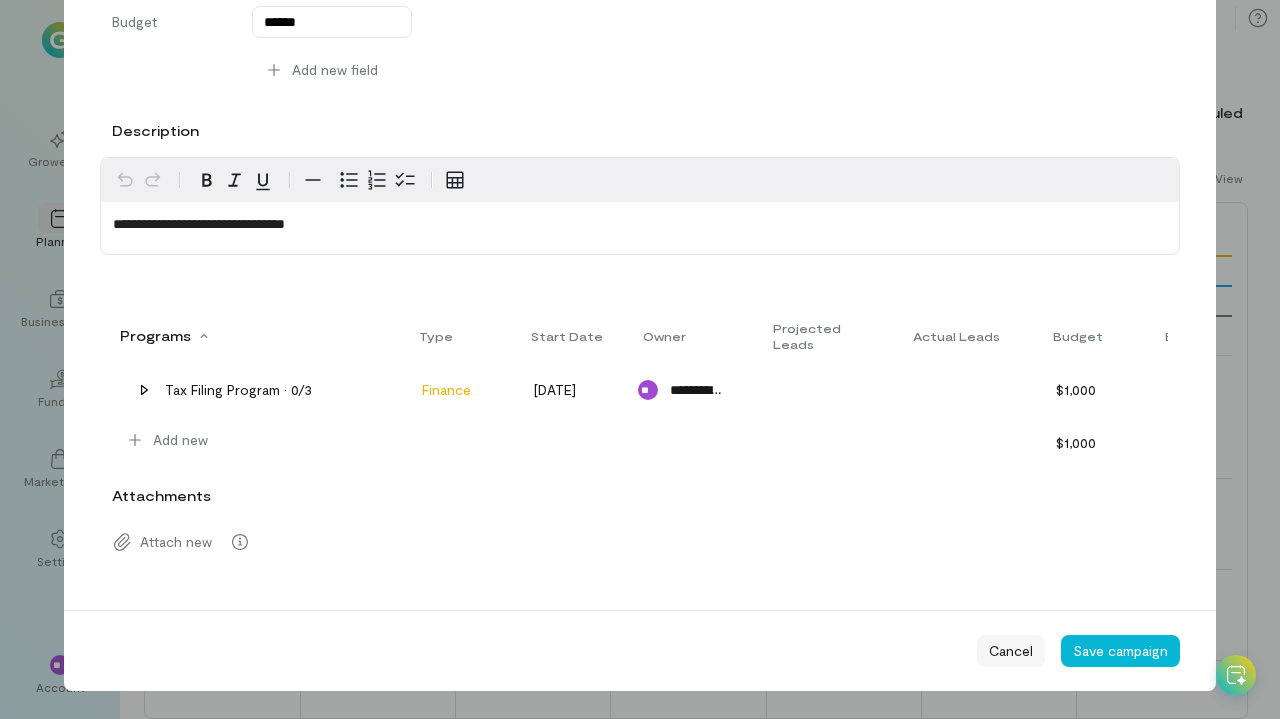 click on "Cancel" at bounding box center (1011, 651) 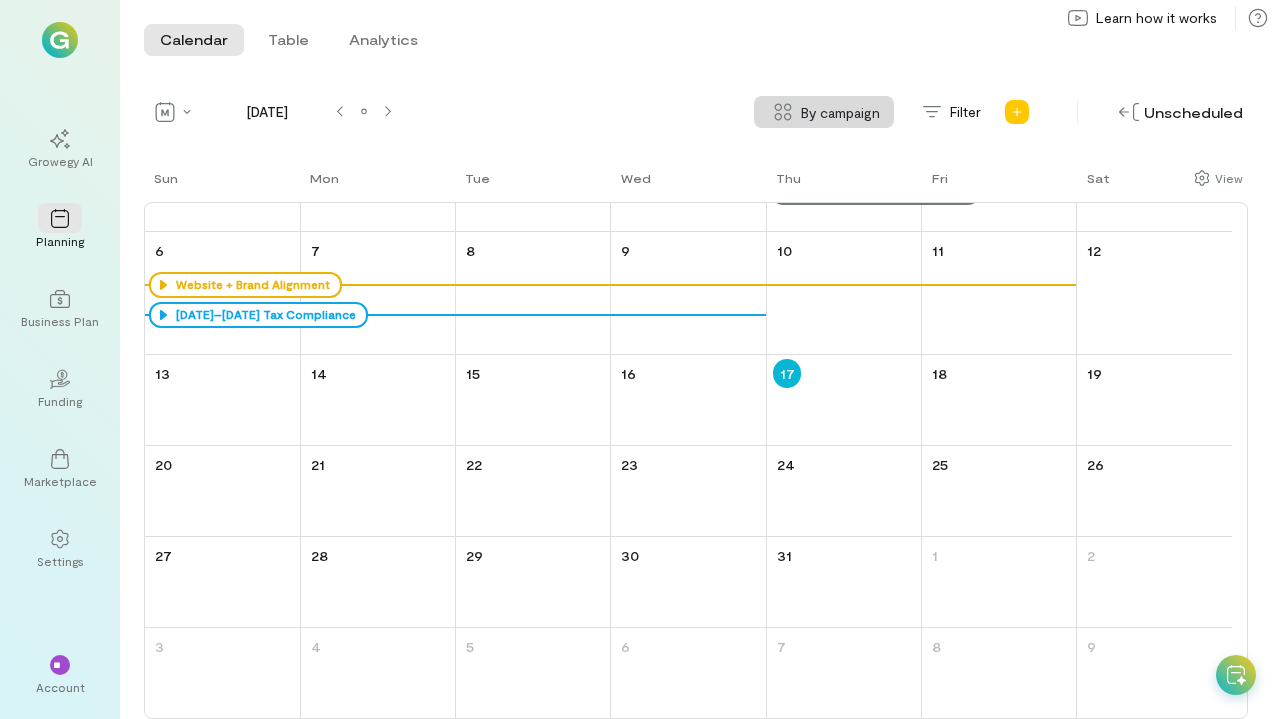 scroll, scrollTop: 0, scrollLeft: 0, axis: both 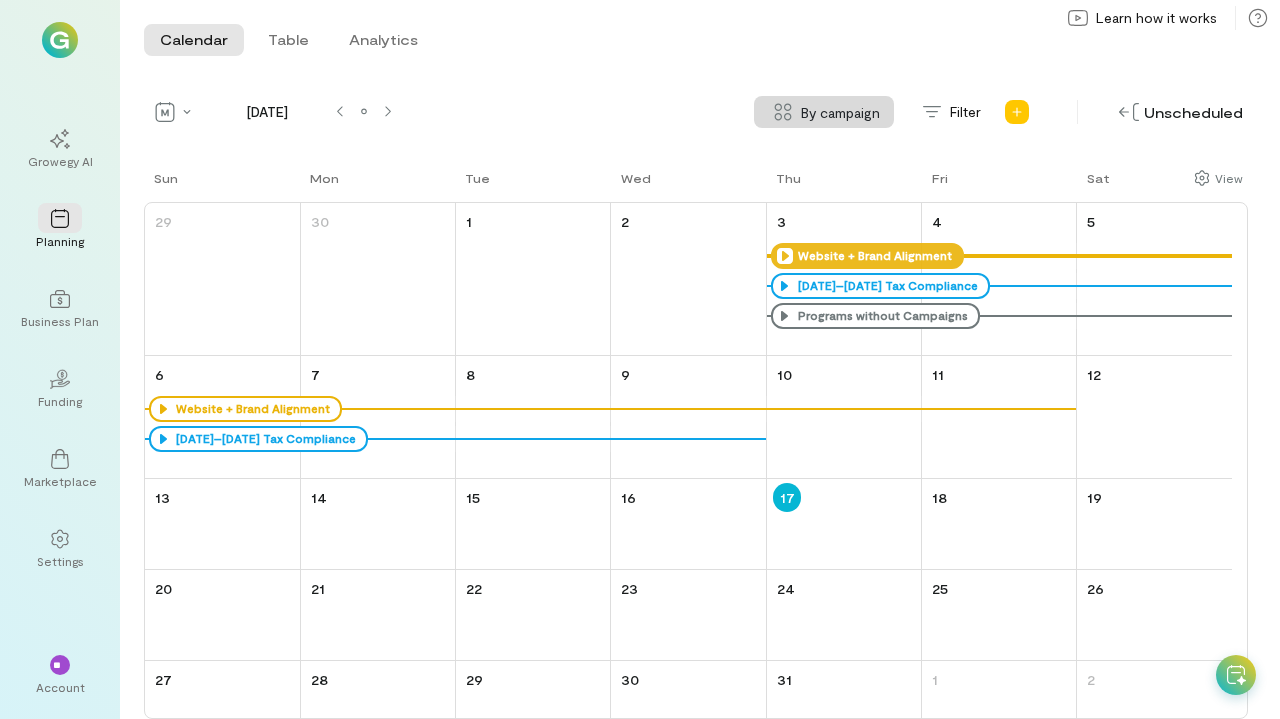 click on "Website + Brand Alignment" at bounding box center [872, 256] 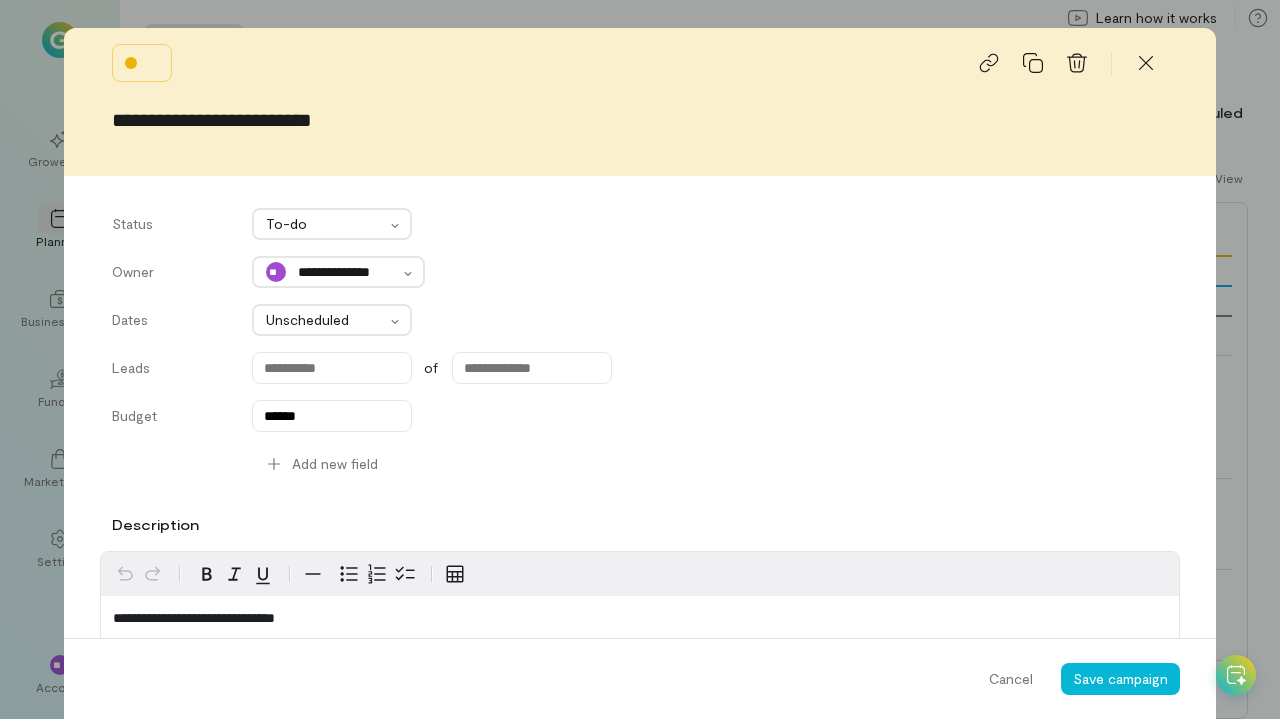 click on "Dates Unscheduled" at bounding box center (640, 320) 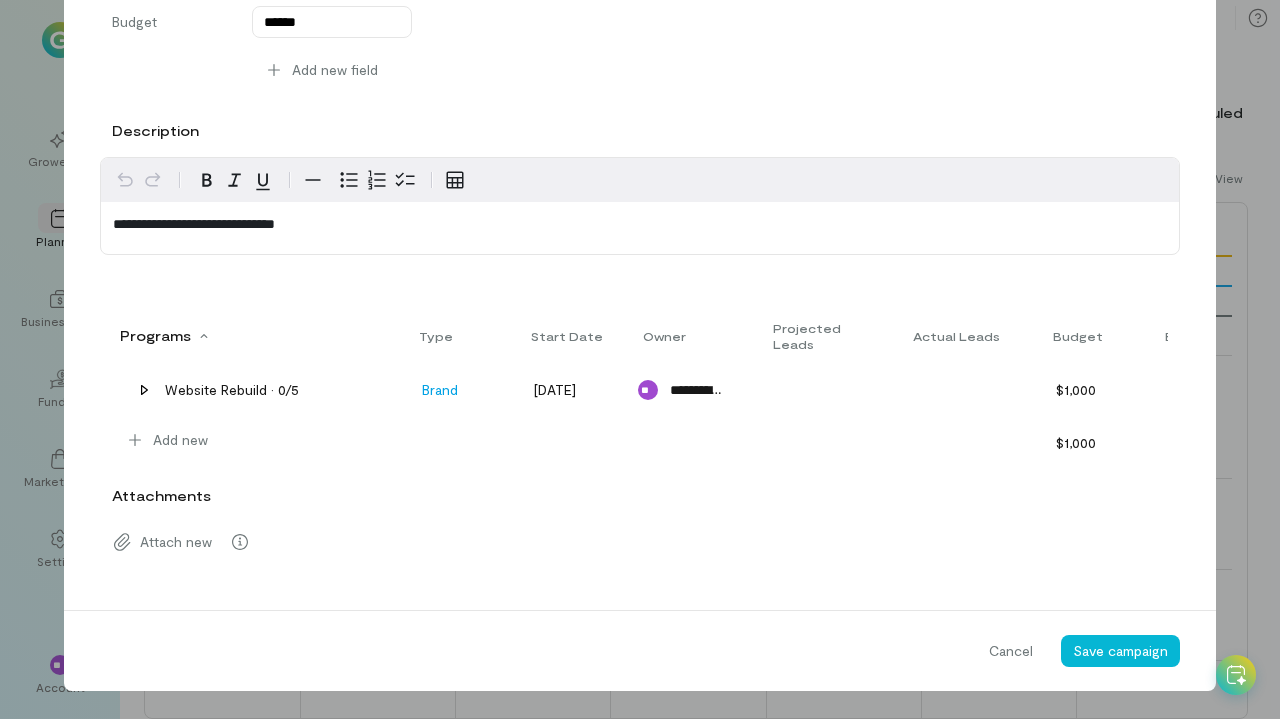 scroll, scrollTop: 409, scrollLeft: 0, axis: vertical 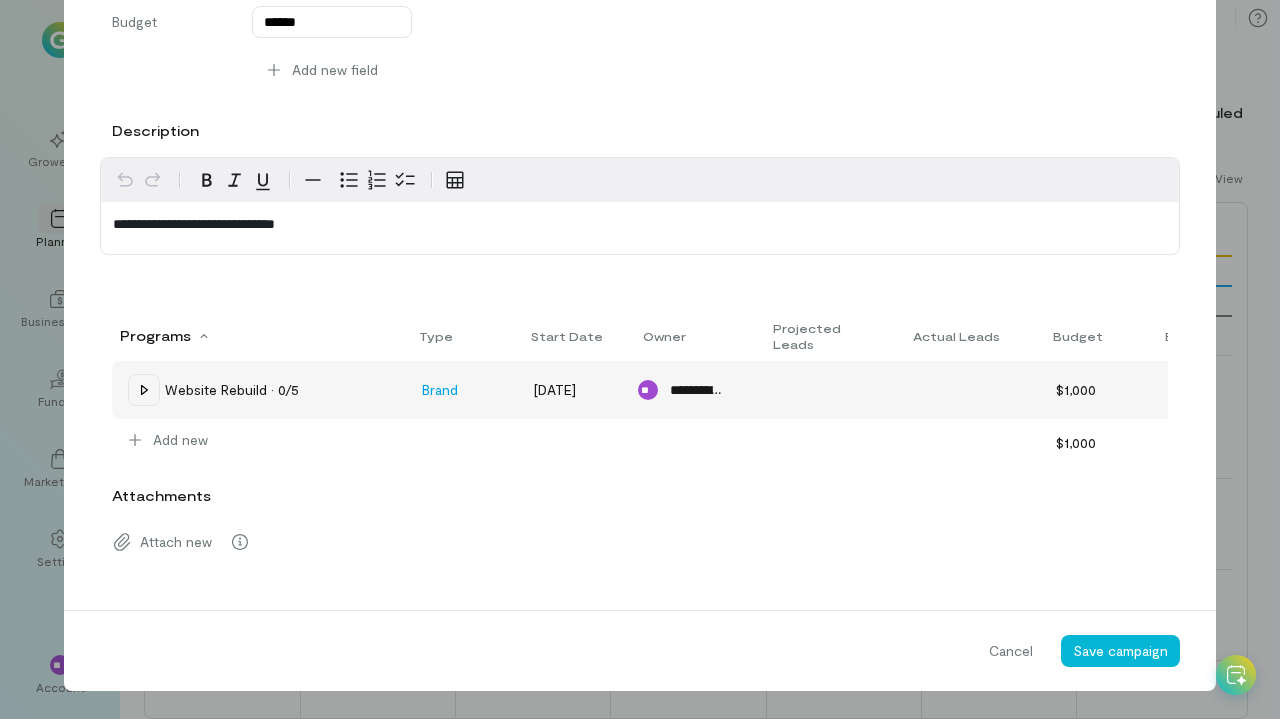 click 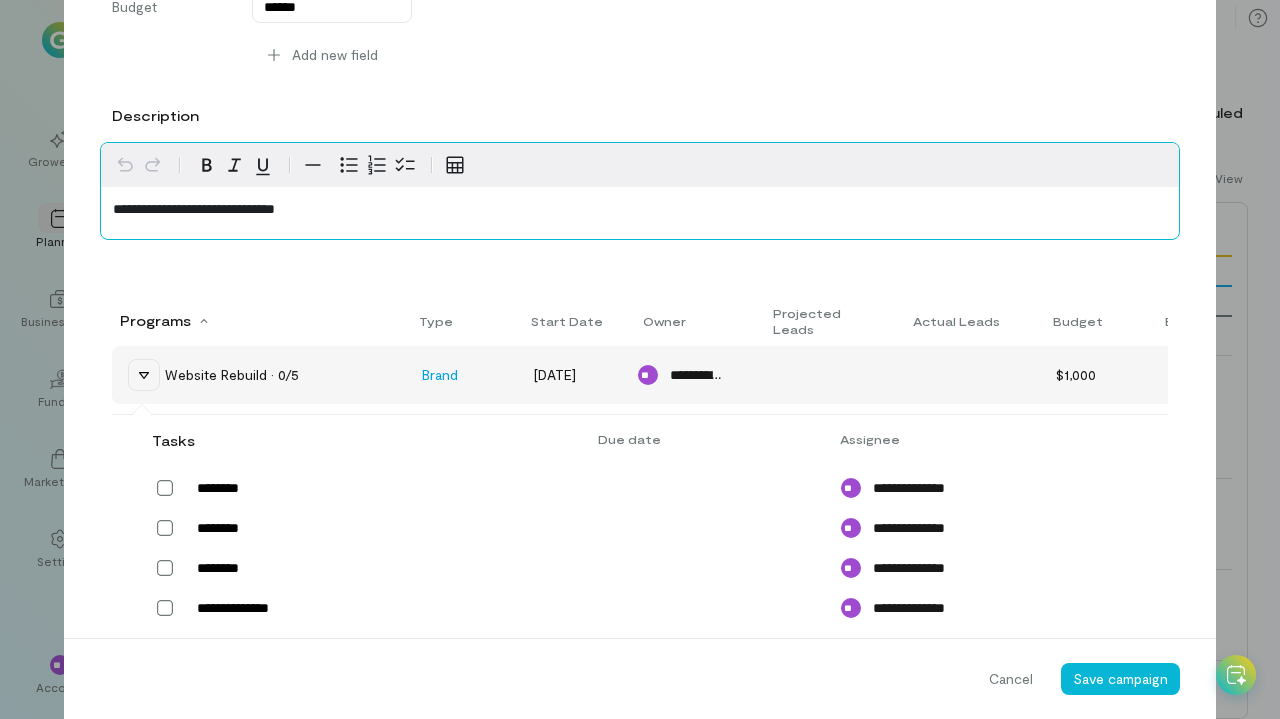 click on "**********" at bounding box center (640, 209) 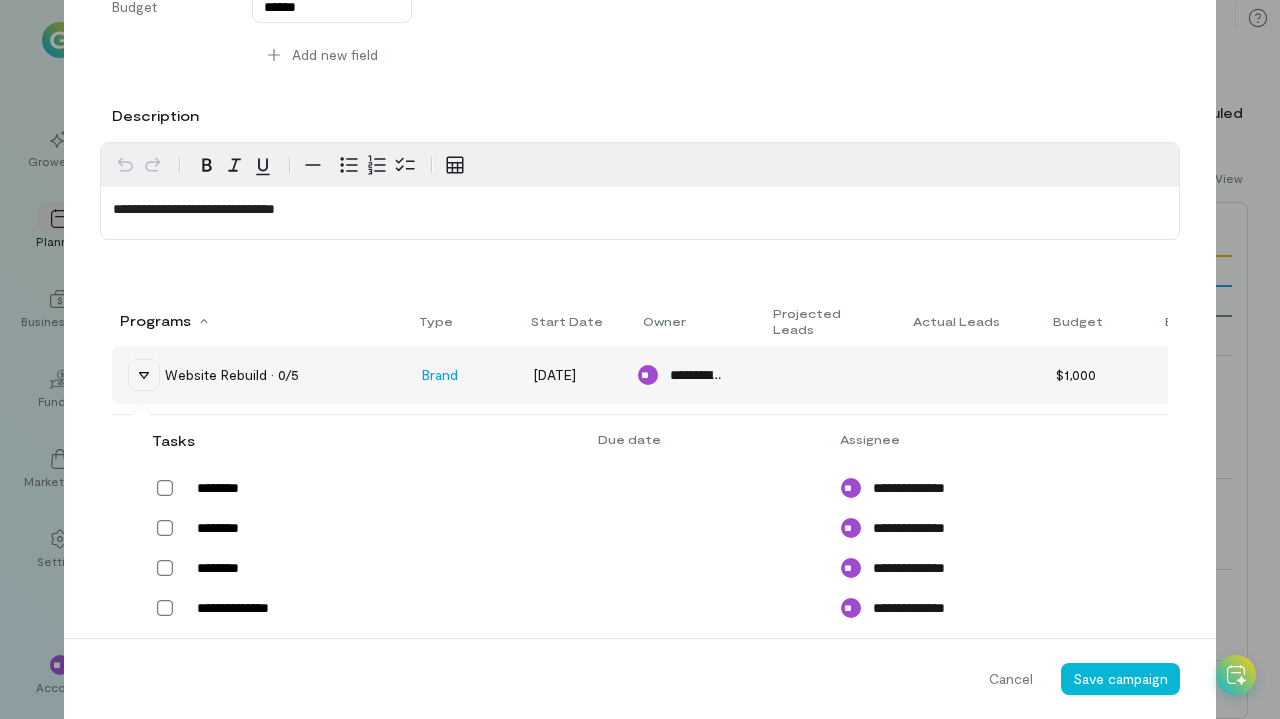 click on "**********" at bounding box center [640, 318] 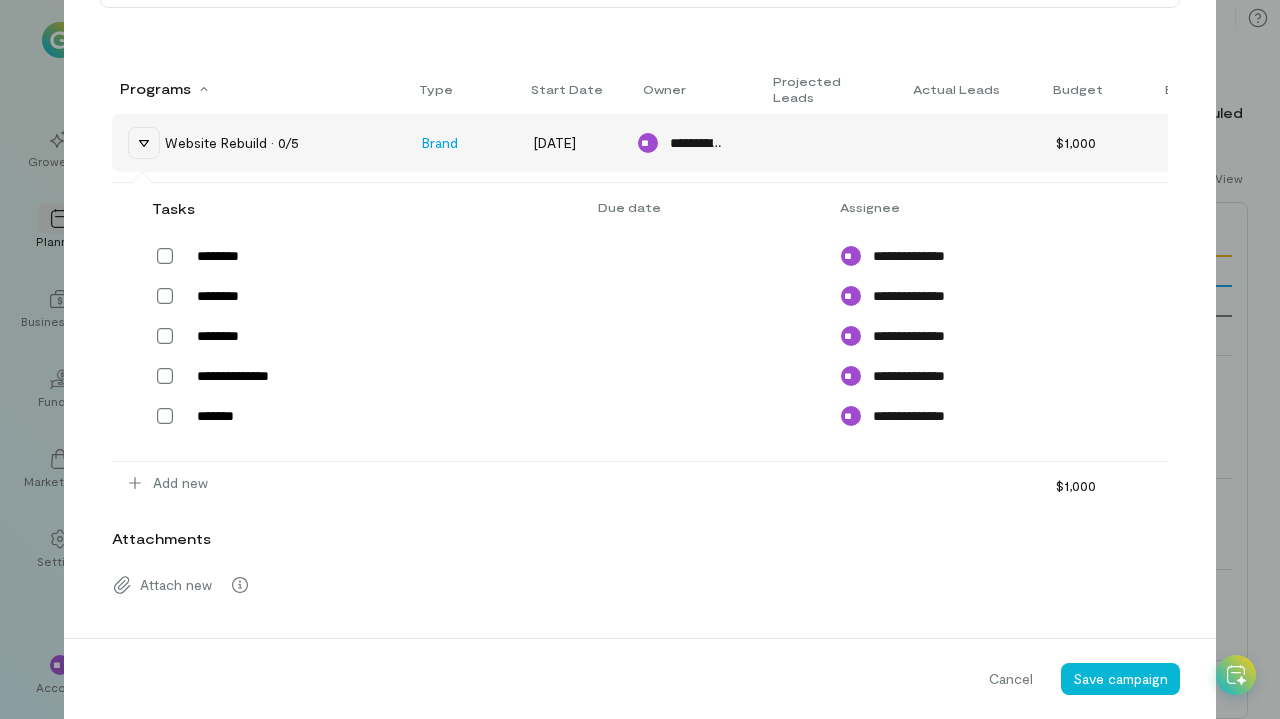 scroll, scrollTop: 643, scrollLeft: 0, axis: vertical 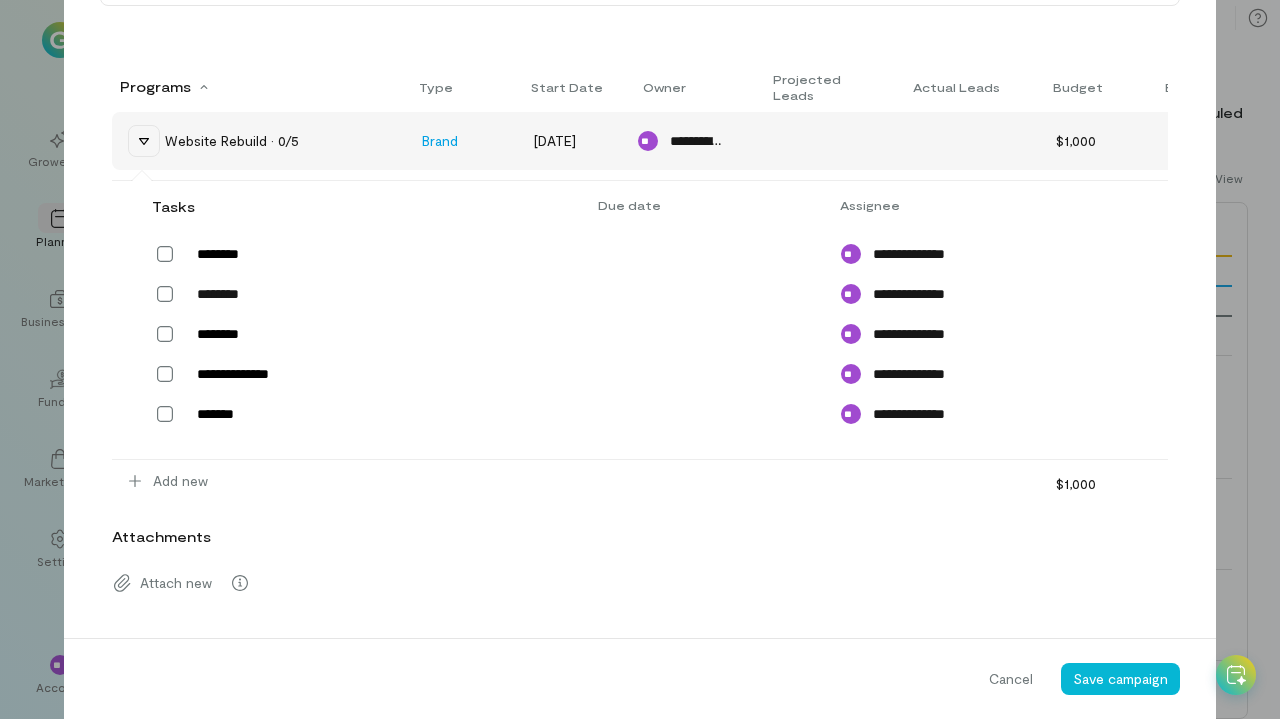 click on "********" at bounding box center [382, 294] 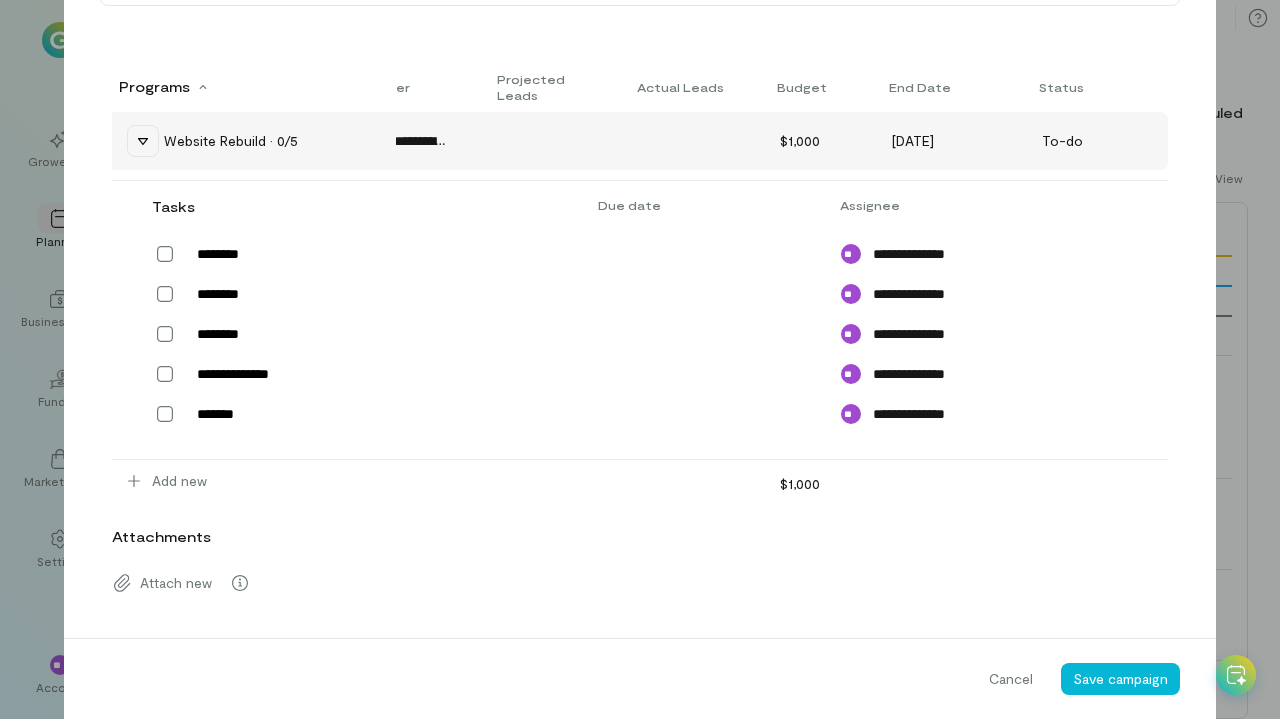 scroll, scrollTop: 0, scrollLeft: 0, axis: both 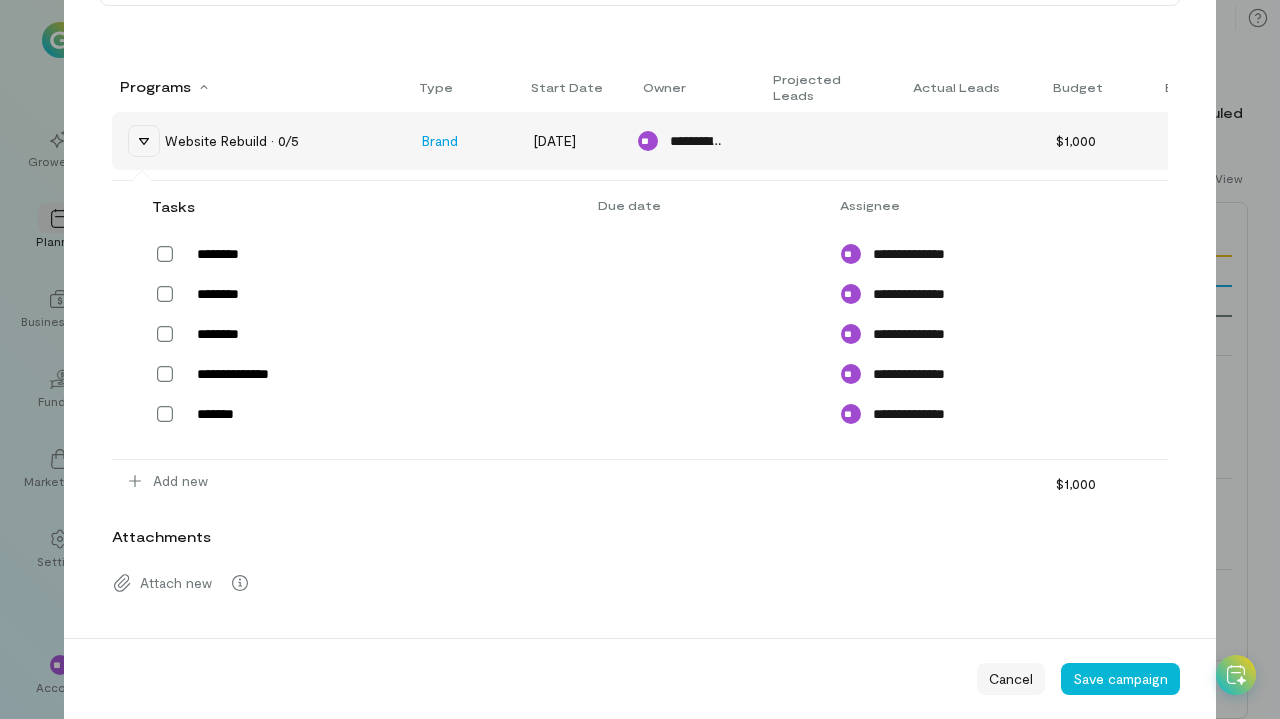 click on "Cancel" at bounding box center [1011, 679] 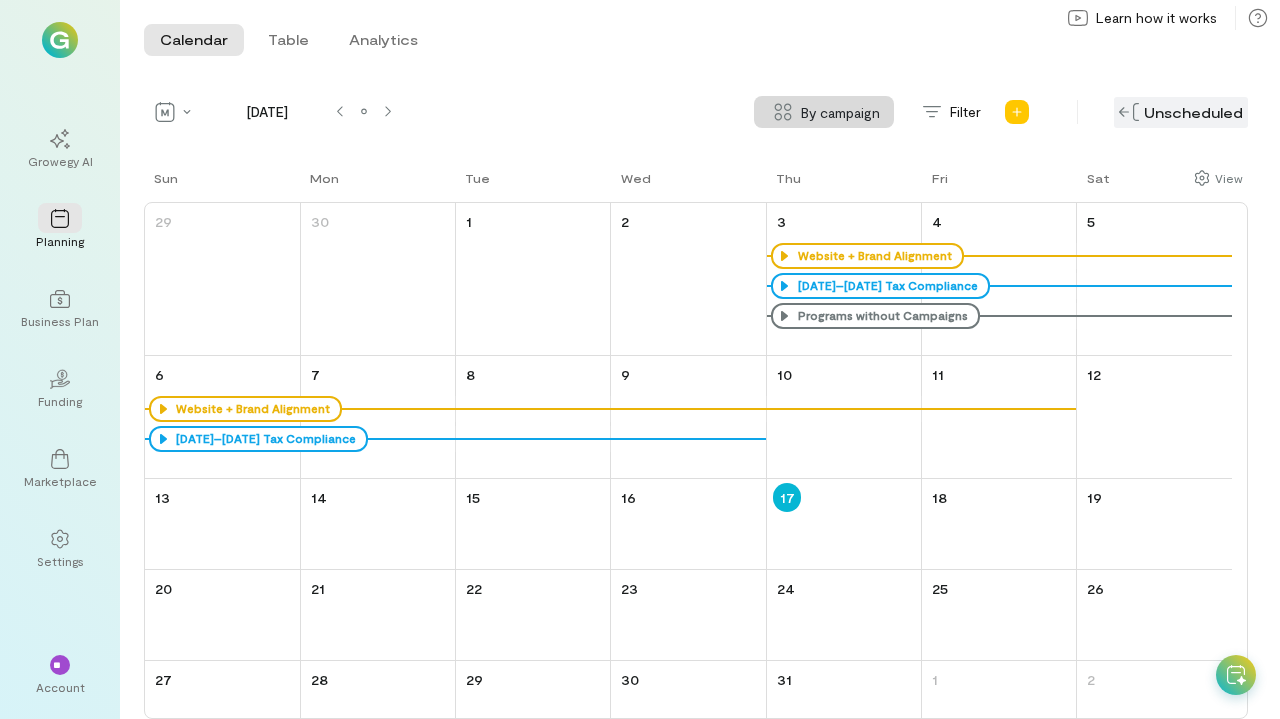click on "Unscheduled" at bounding box center [1181, 112] 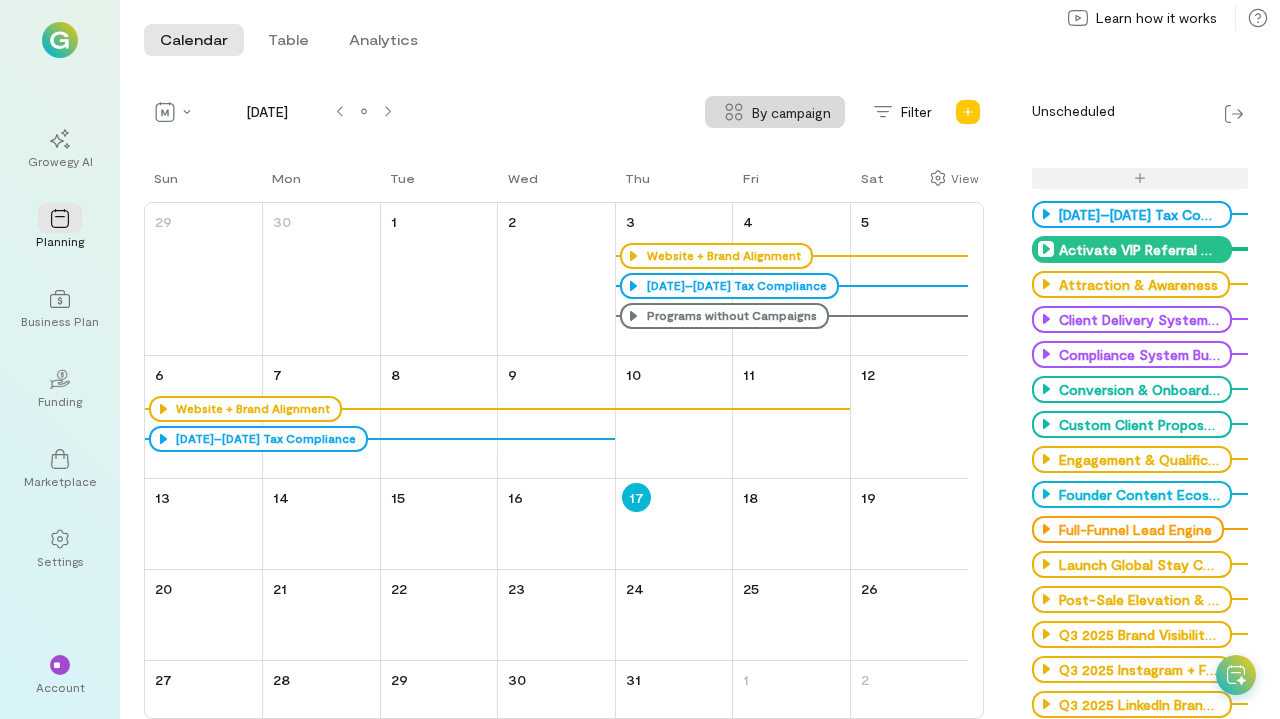 click on "Activate VIP Referral System" at bounding box center (1137, 249) 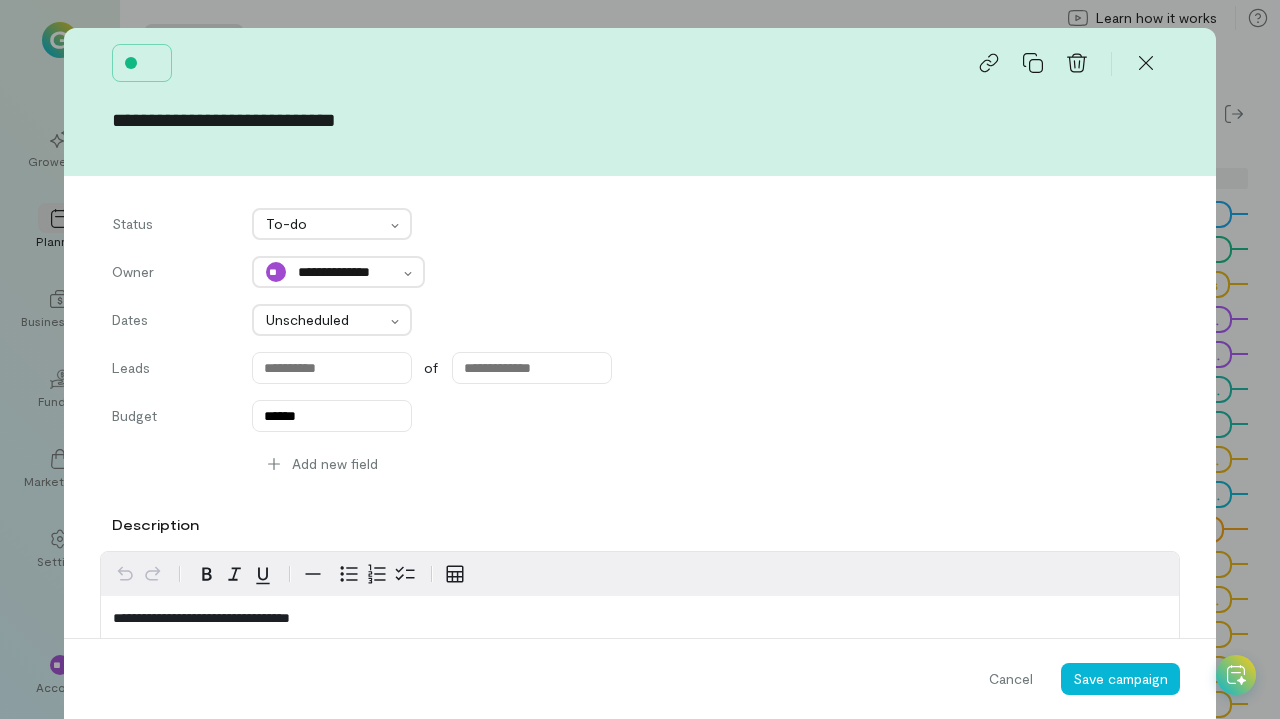 click on "Add new field" at bounding box center [640, 464] 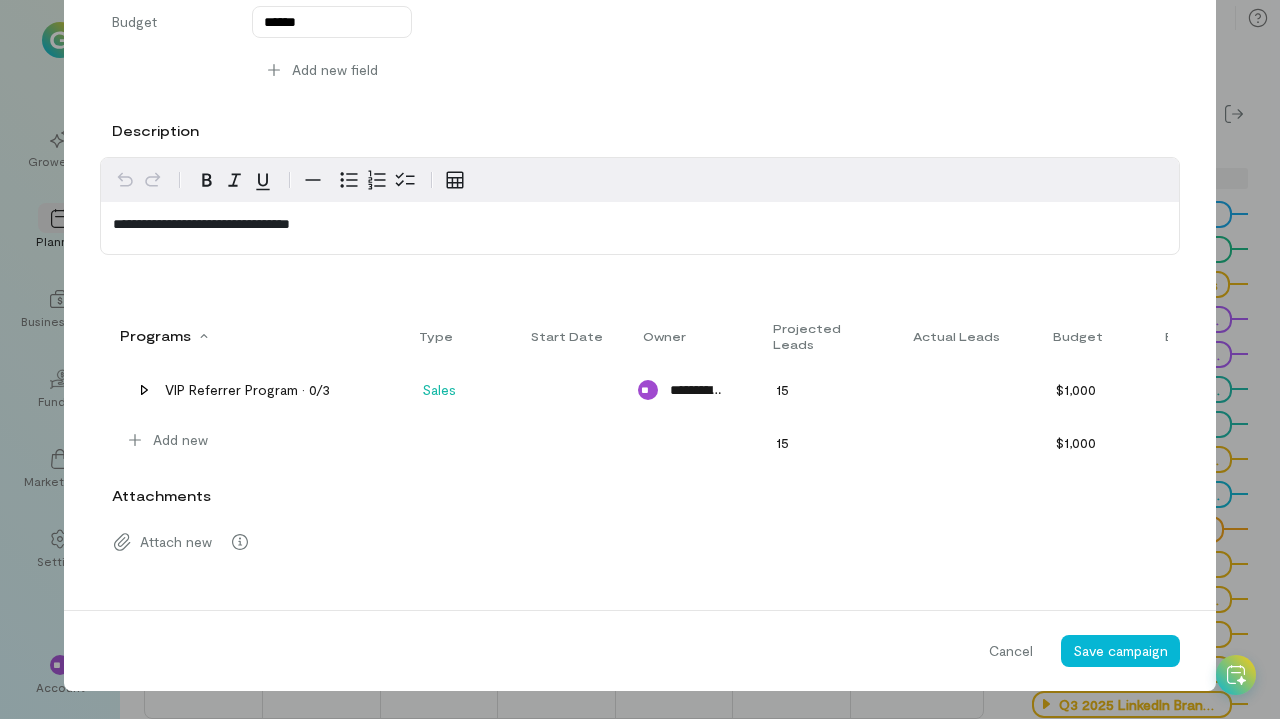 scroll, scrollTop: 409, scrollLeft: 0, axis: vertical 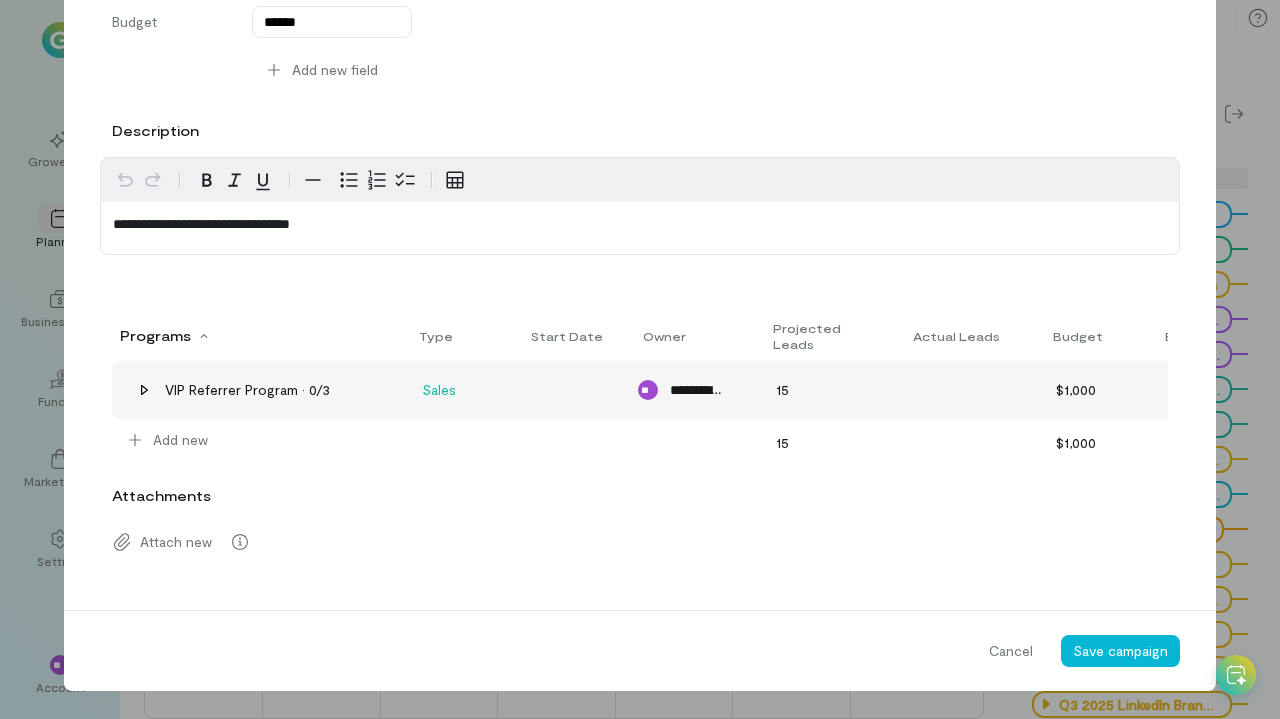 click on "VIP Referrer Program · 0/3" at bounding box center [247, 390] 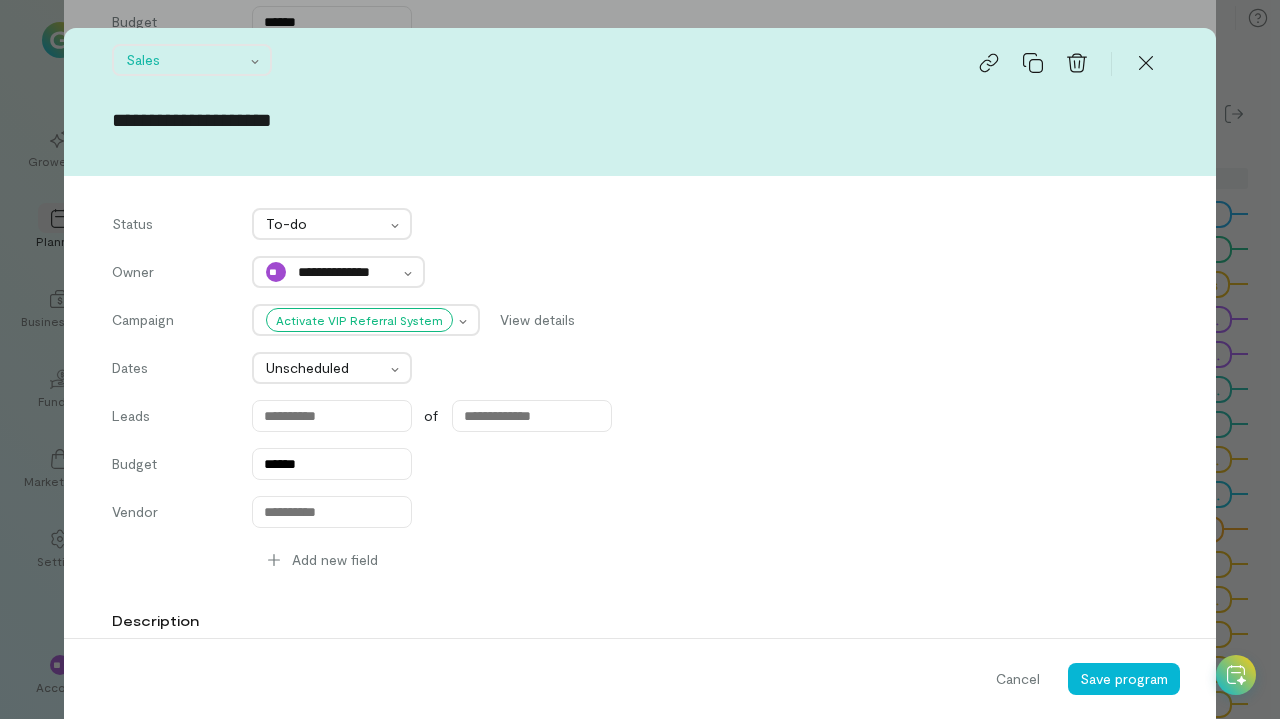 click on "Vendor" at bounding box center (640, 512) 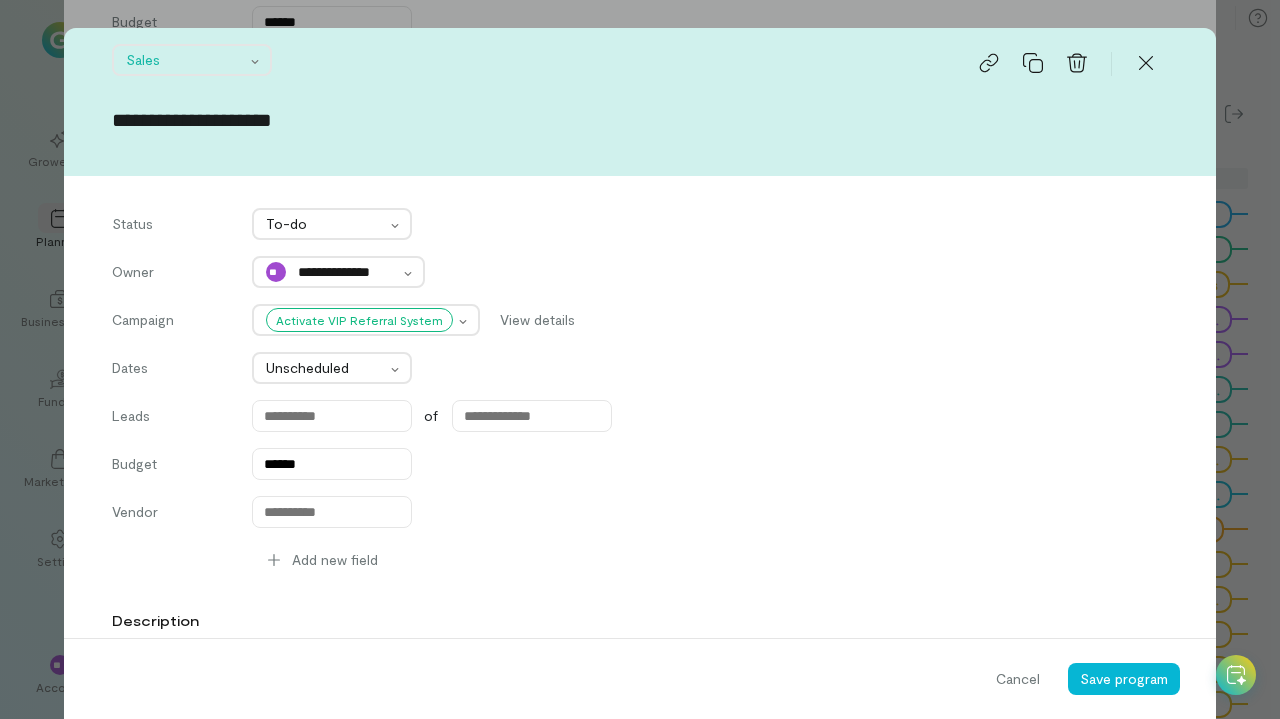 scroll, scrollTop: 0, scrollLeft: 0, axis: both 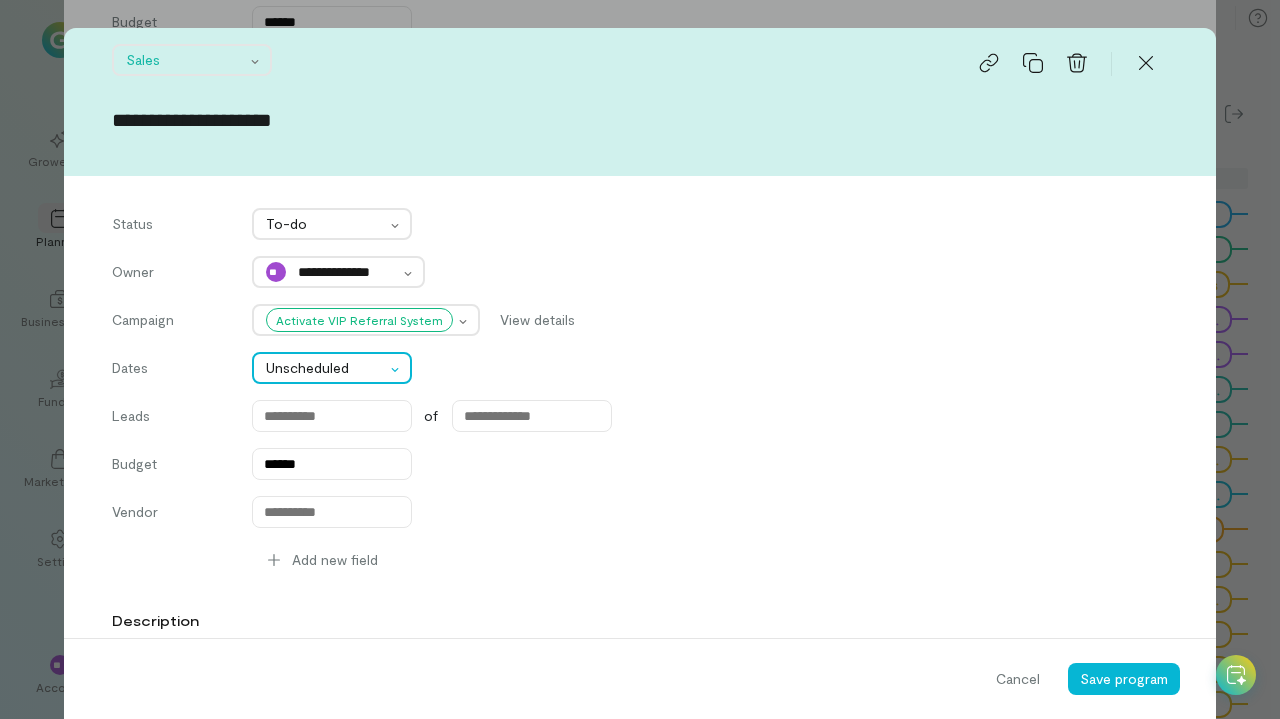 click on "Unscheduled" at bounding box center (325, 368) 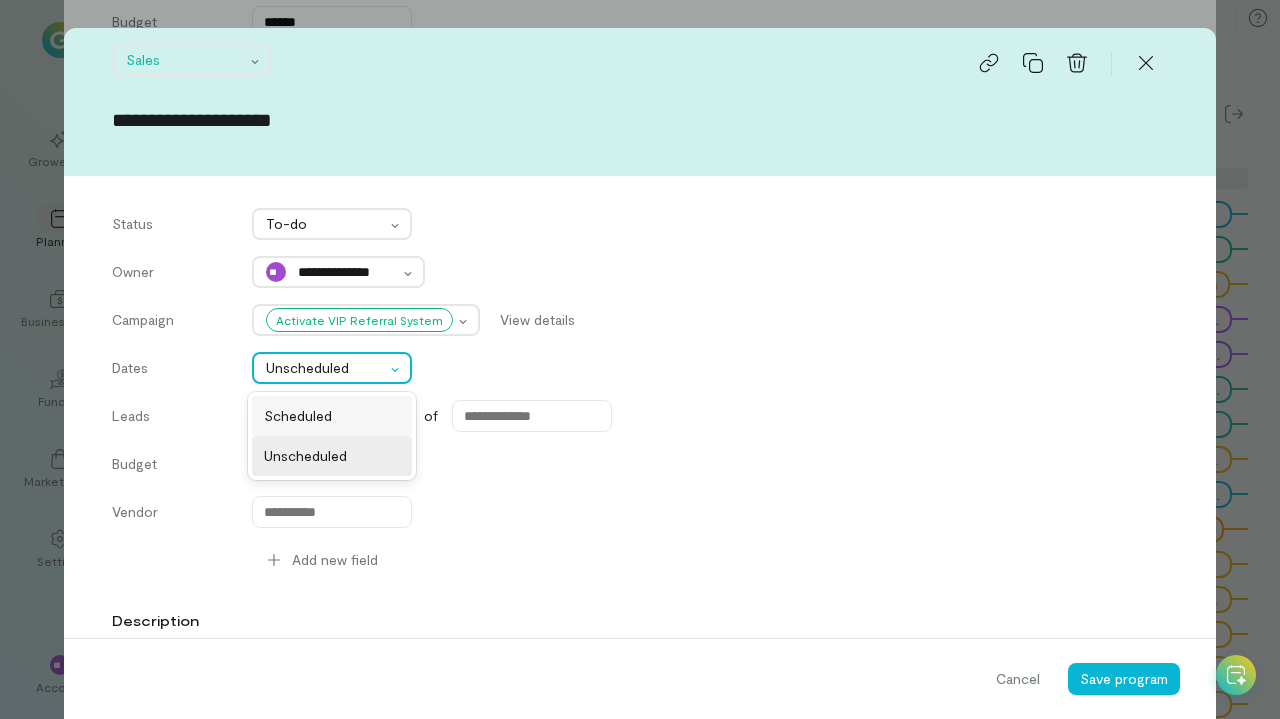 click on "Scheduled" at bounding box center [332, 416] 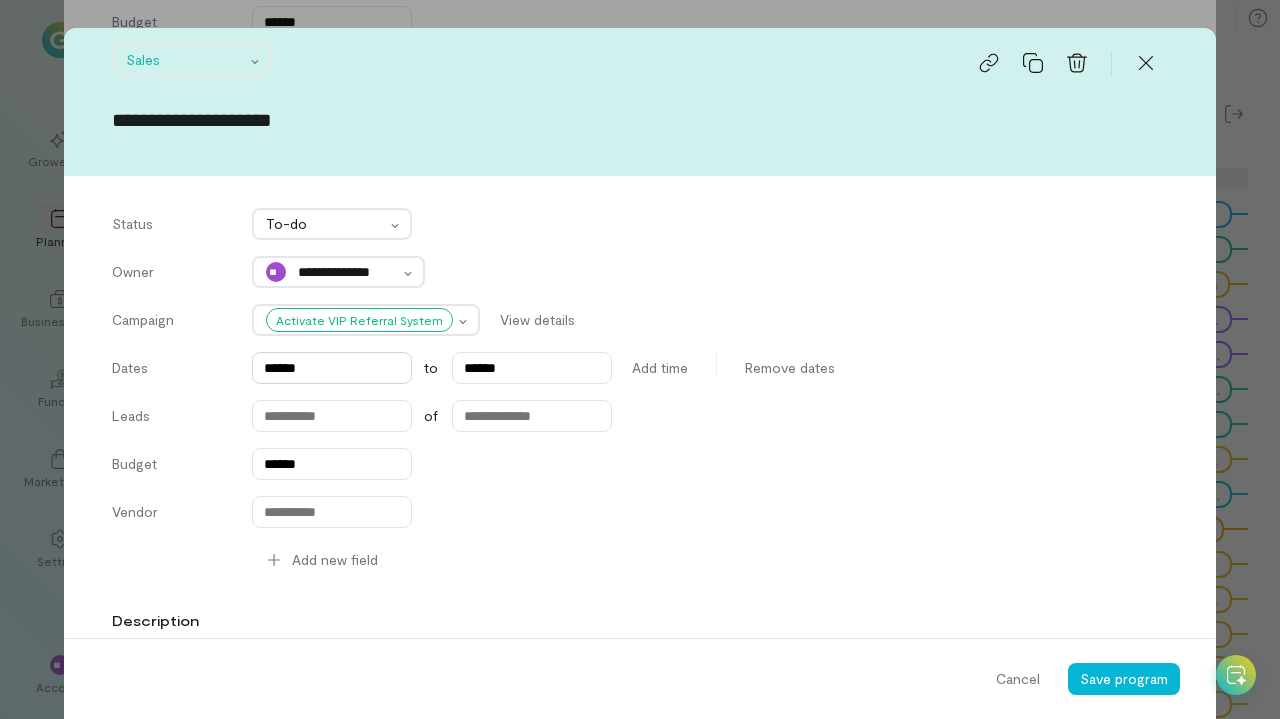 click on "******" at bounding box center [332, 368] 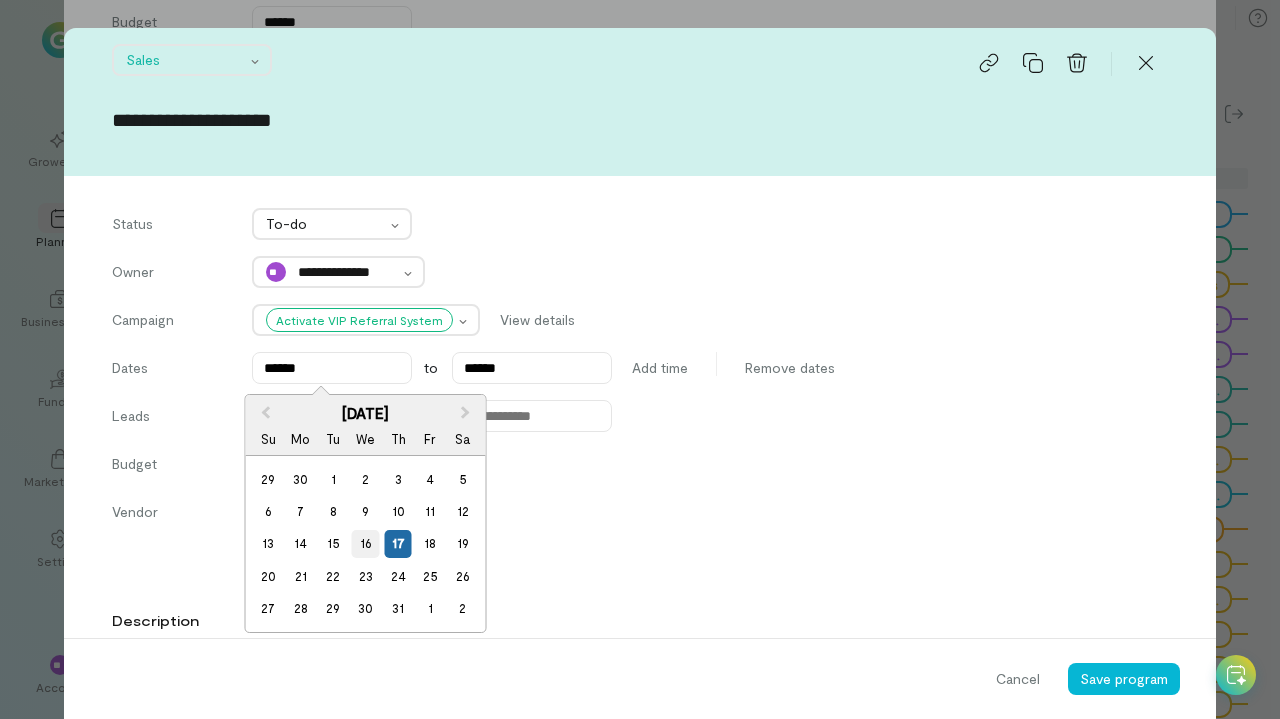 click on "16" at bounding box center (365, 543) 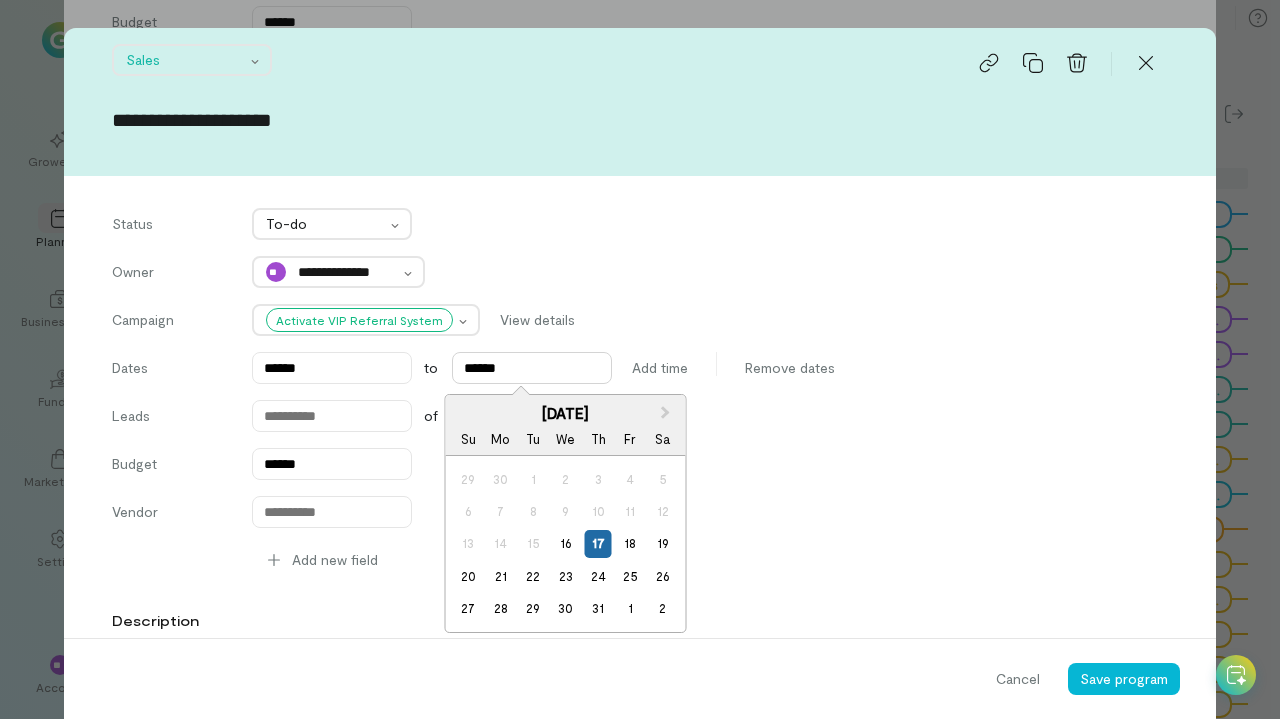 click on "******" at bounding box center [532, 368] 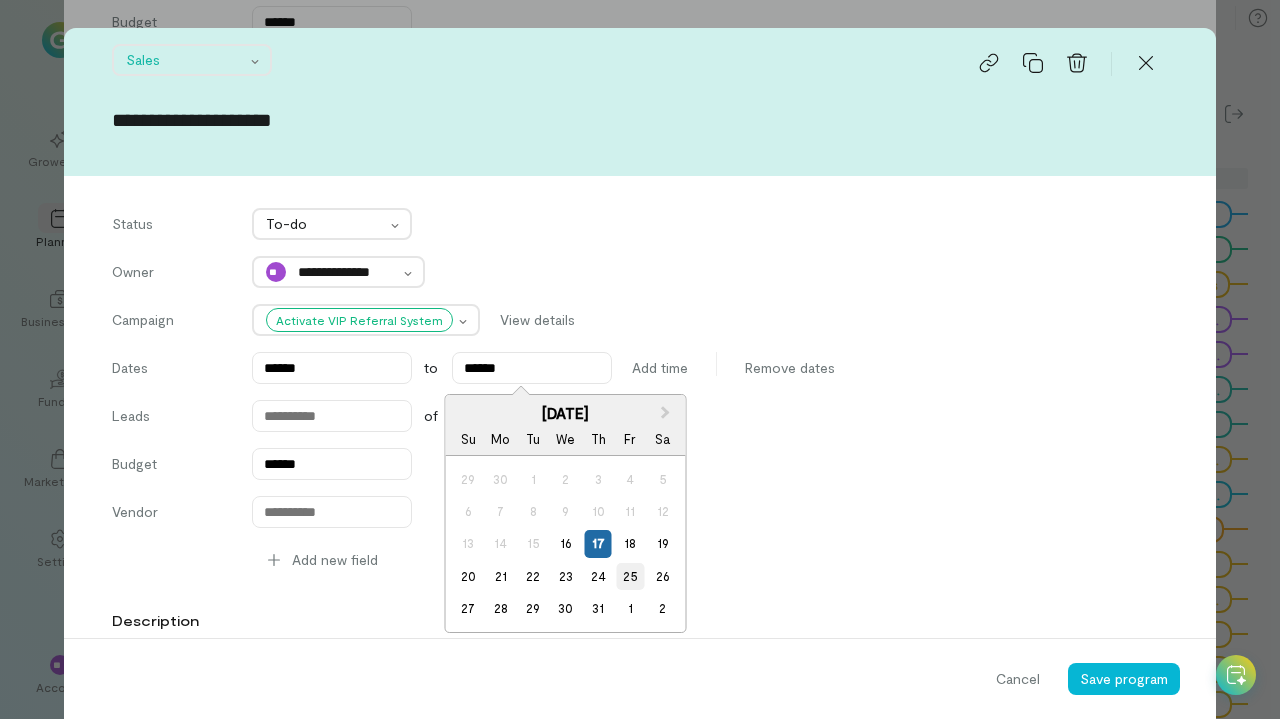 click on "25" at bounding box center [630, 576] 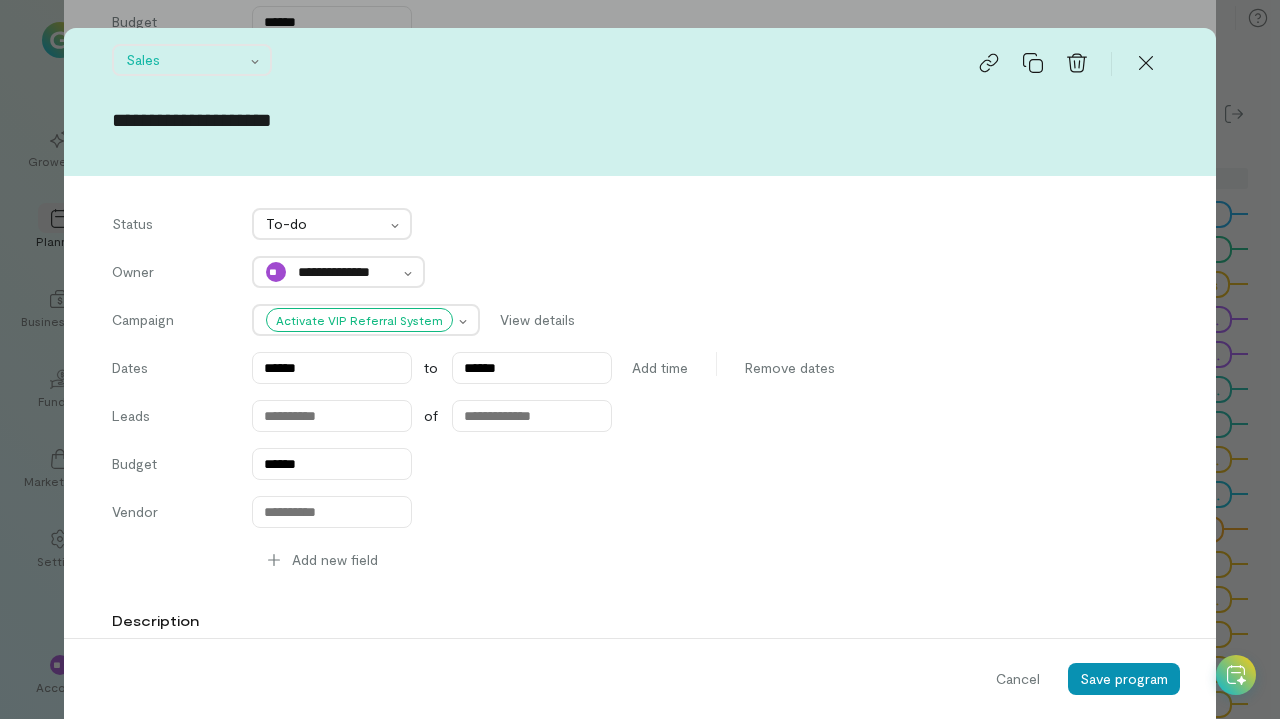 click on "Save program" at bounding box center [1124, 678] 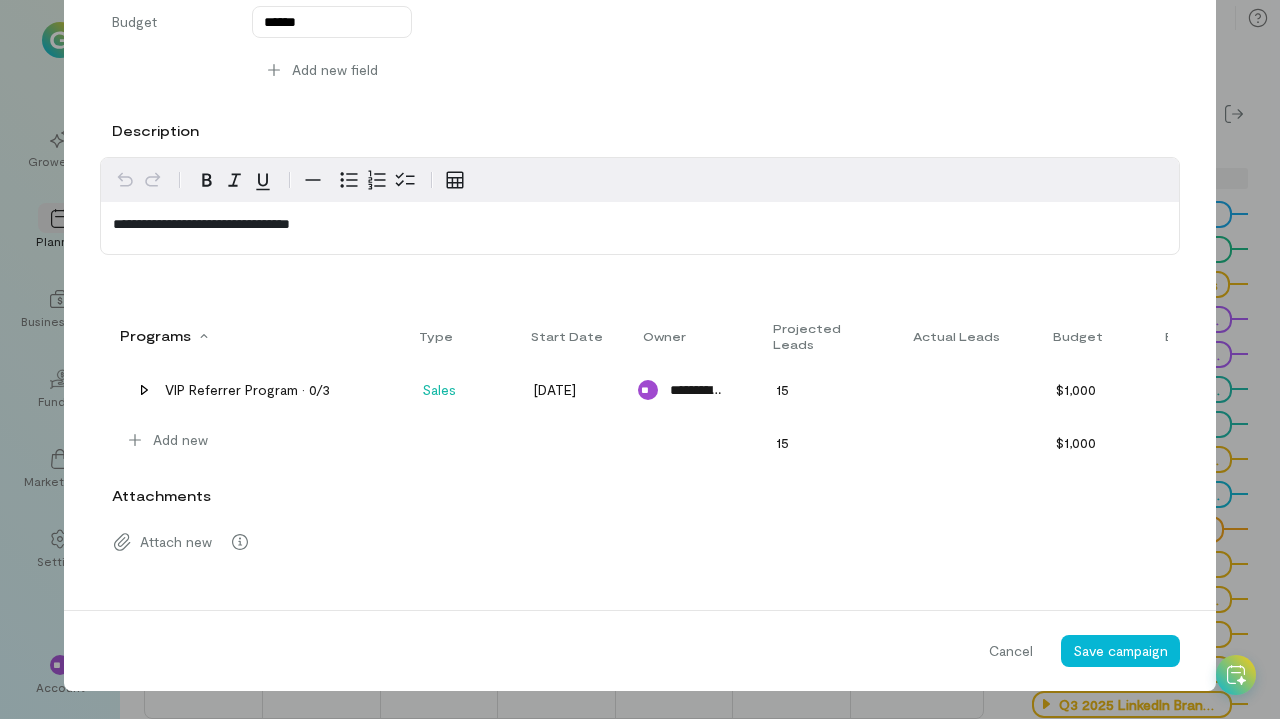 click on "**********" at bounding box center (640, 188) 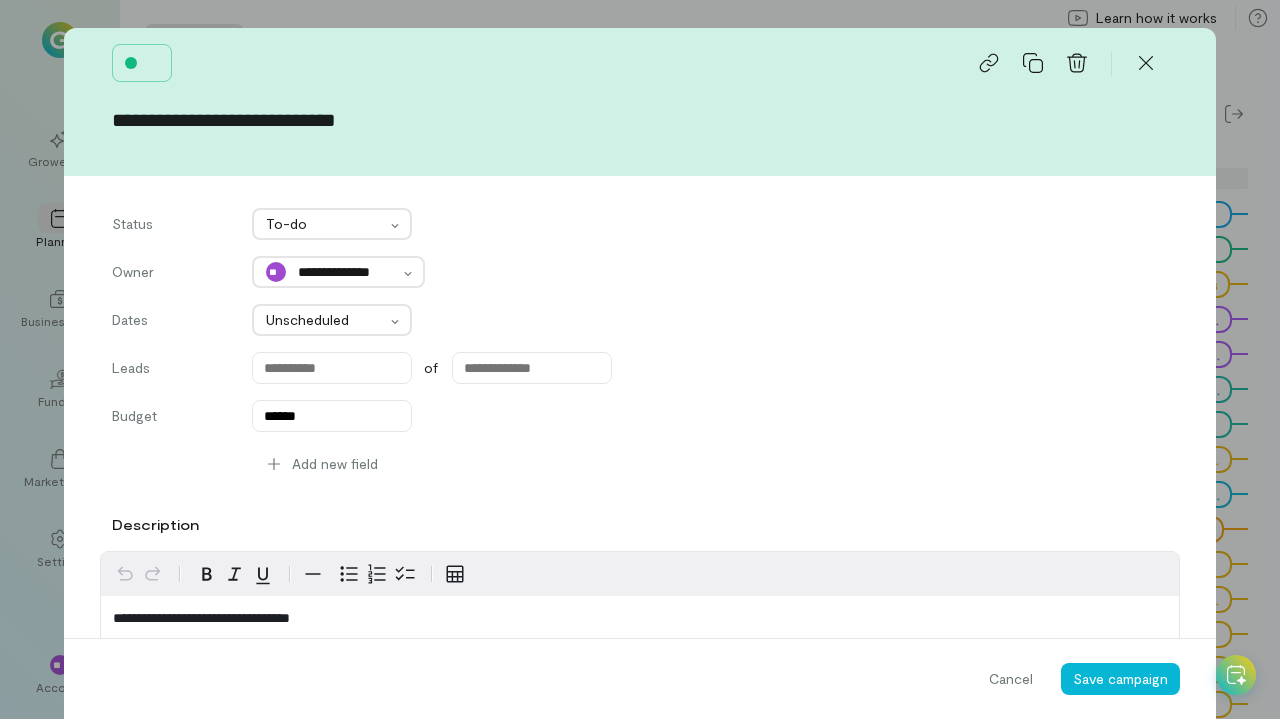 scroll, scrollTop: 0, scrollLeft: 0, axis: both 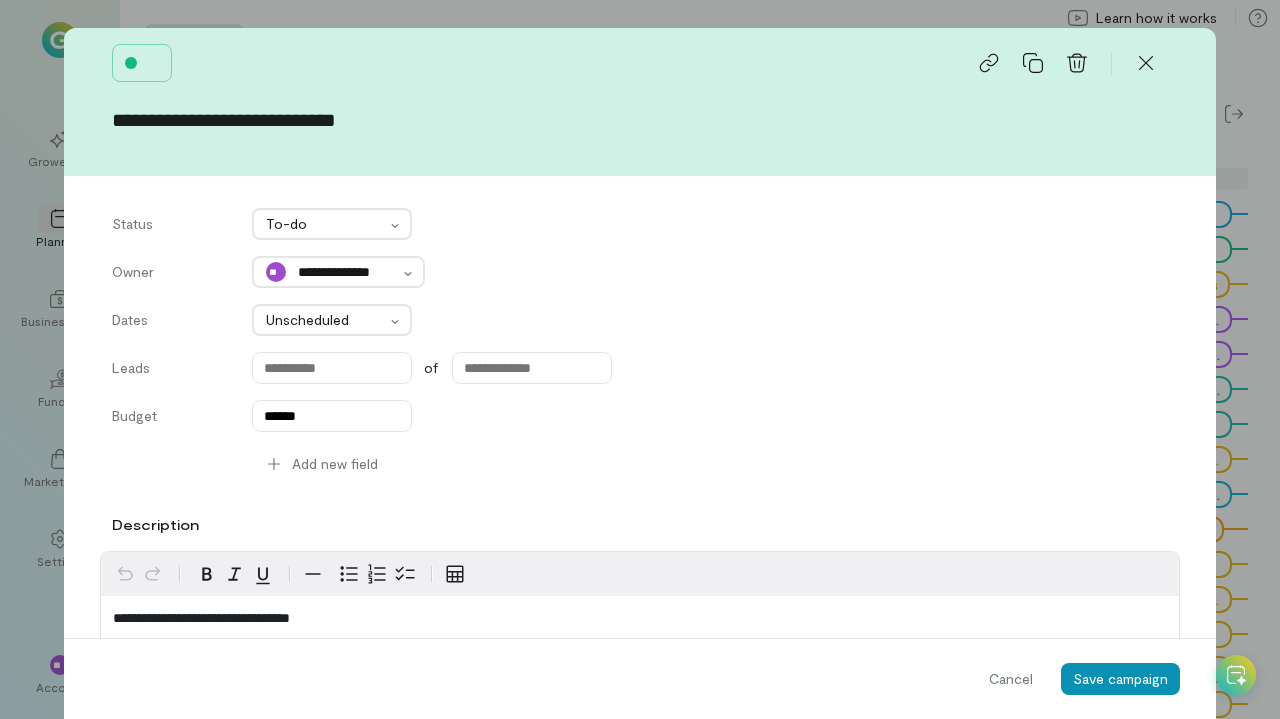 click on "Save campaign" at bounding box center (1120, 678) 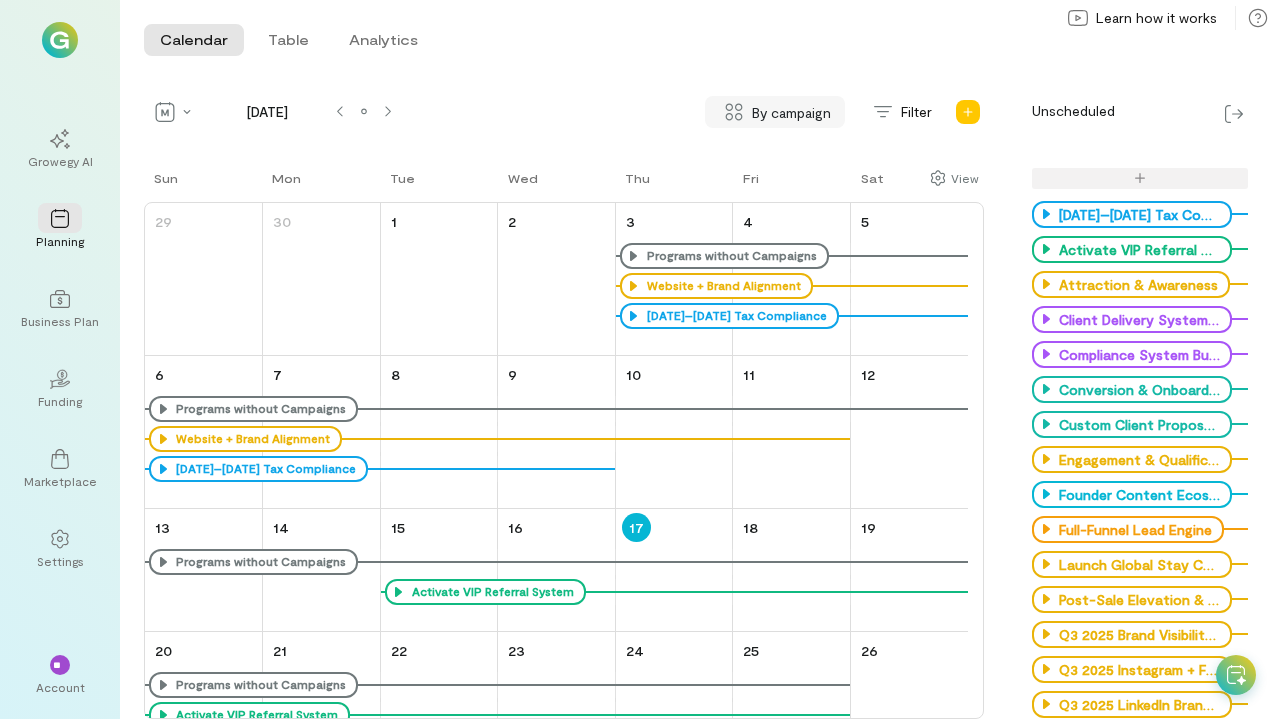 click on "By campaign" at bounding box center (791, 112) 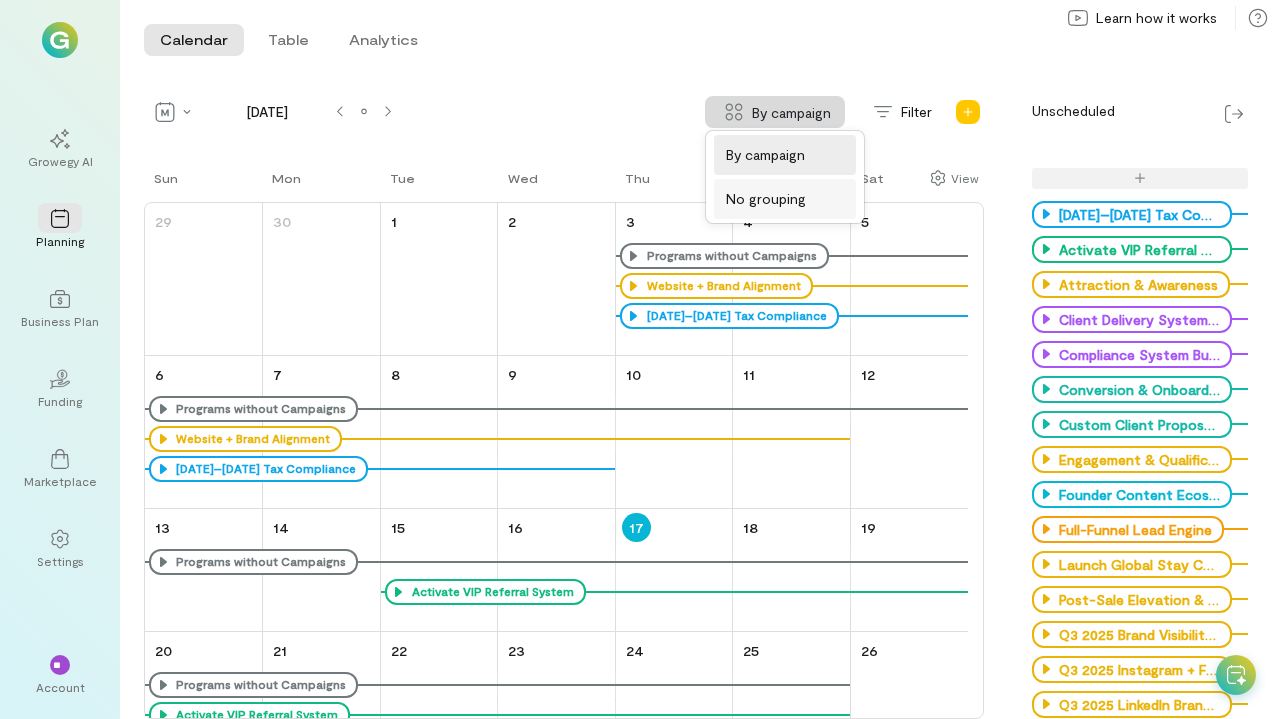click on "No grouping" at bounding box center (766, 199) 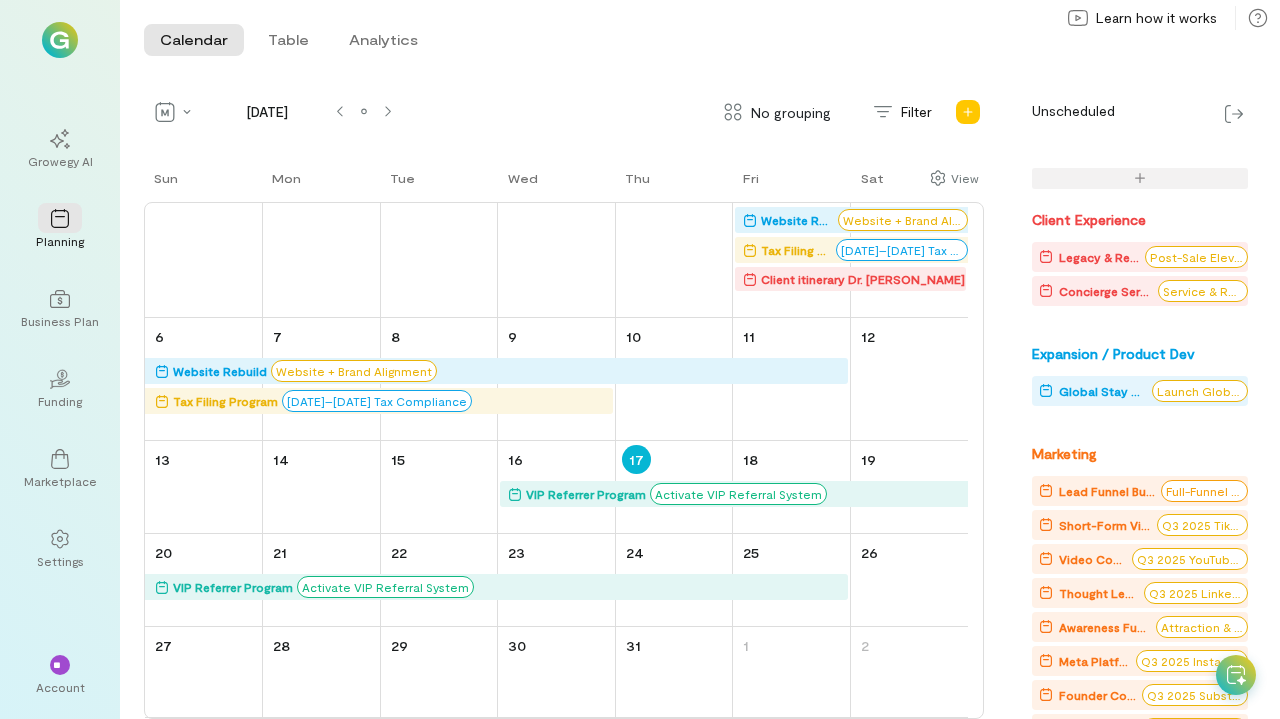 scroll, scrollTop: 0, scrollLeft: 0, axis: both 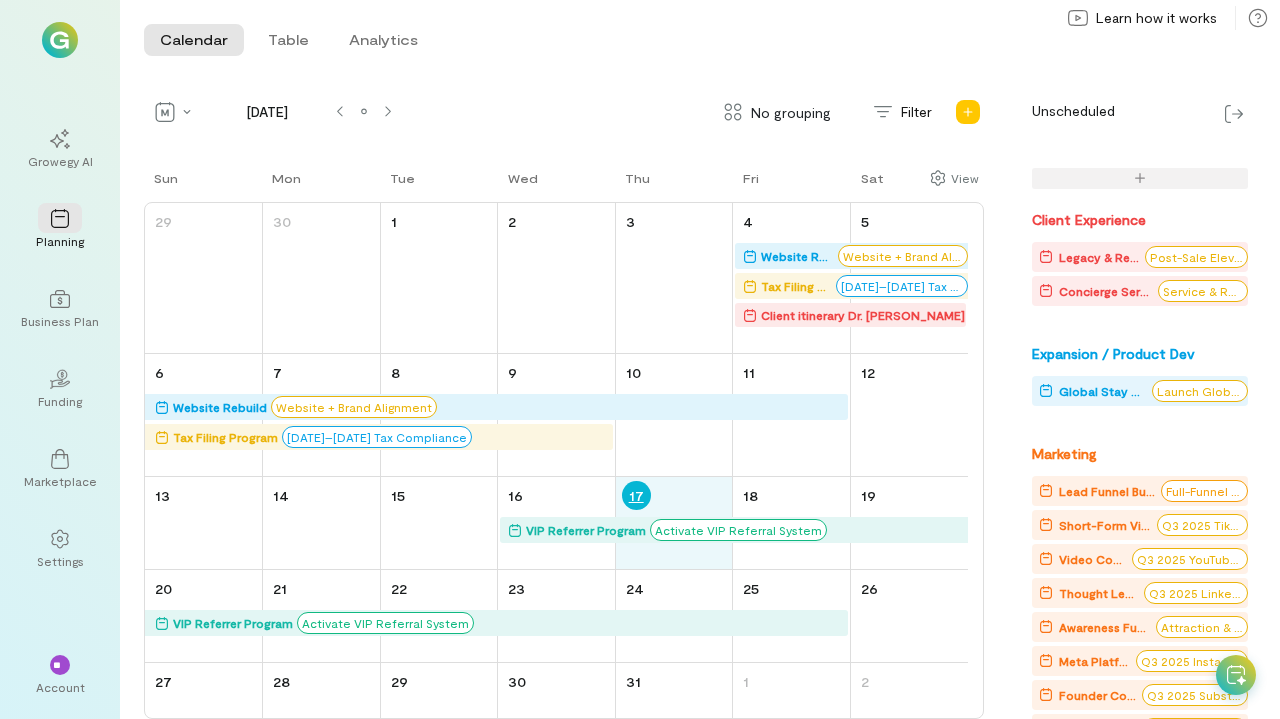 click on "17" at bounding box center [636, 495] 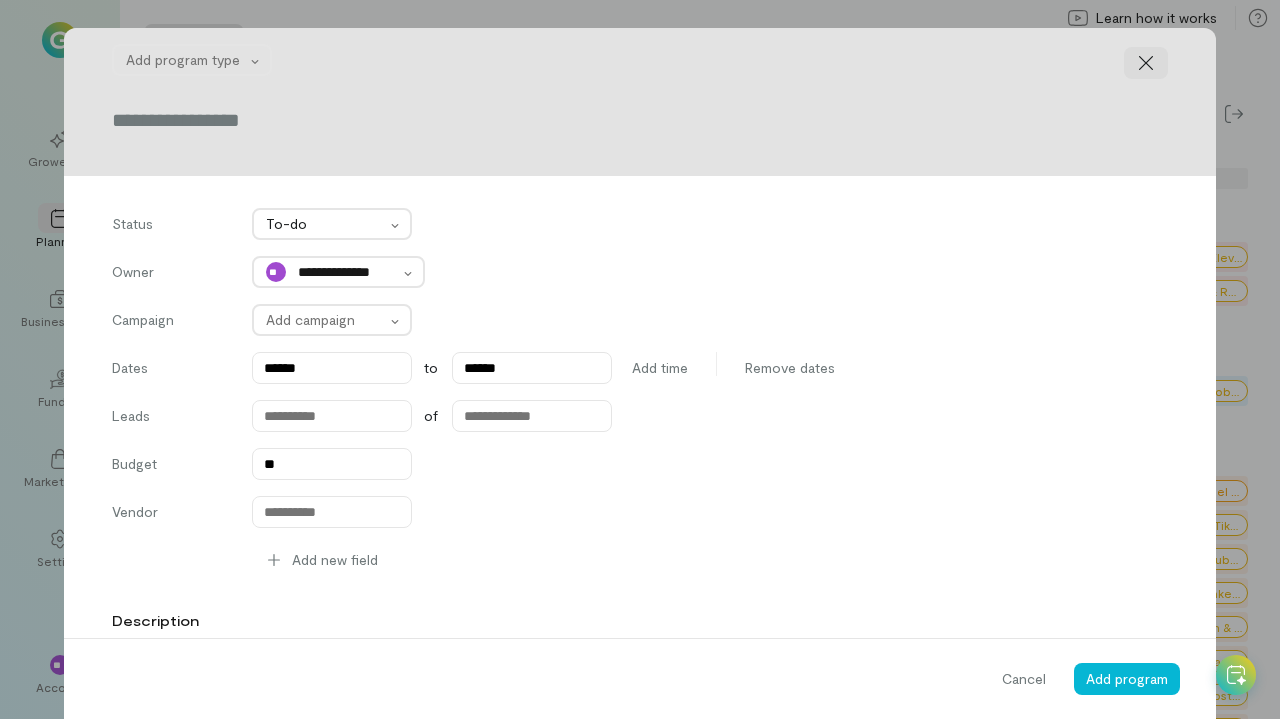 click 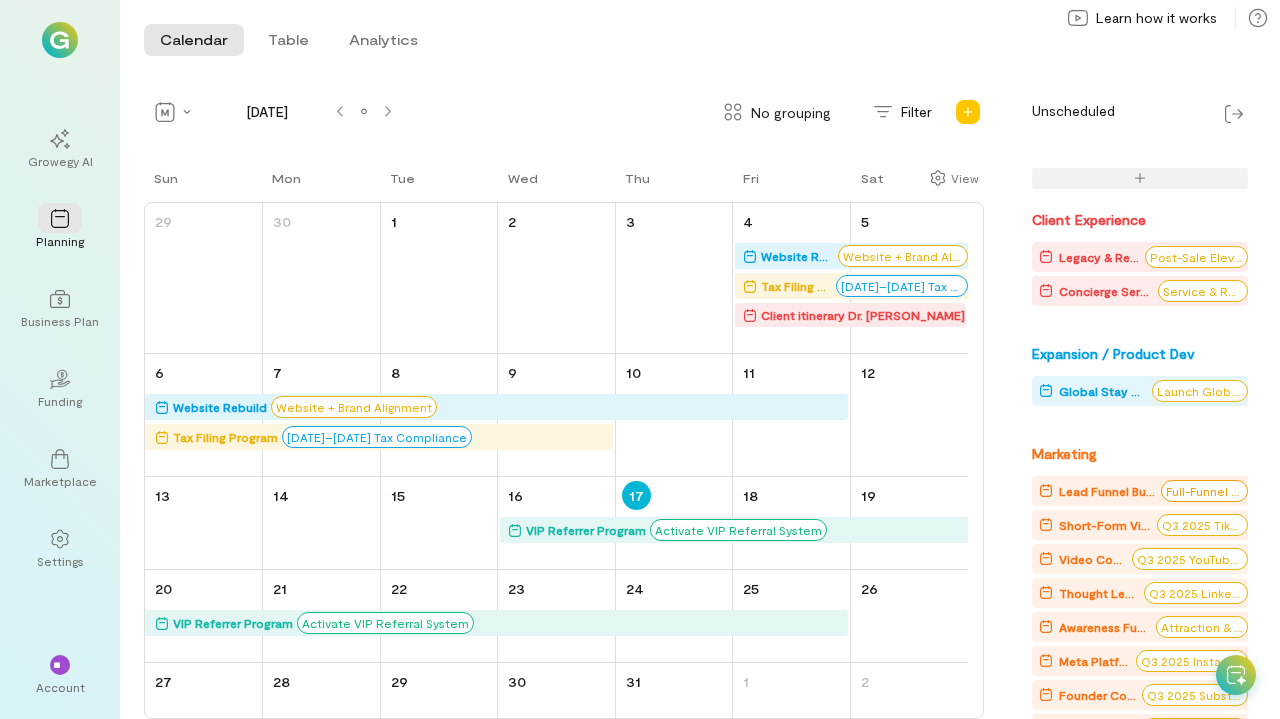 click on "VIP Referrer Program" at bounding box center (586, 530) 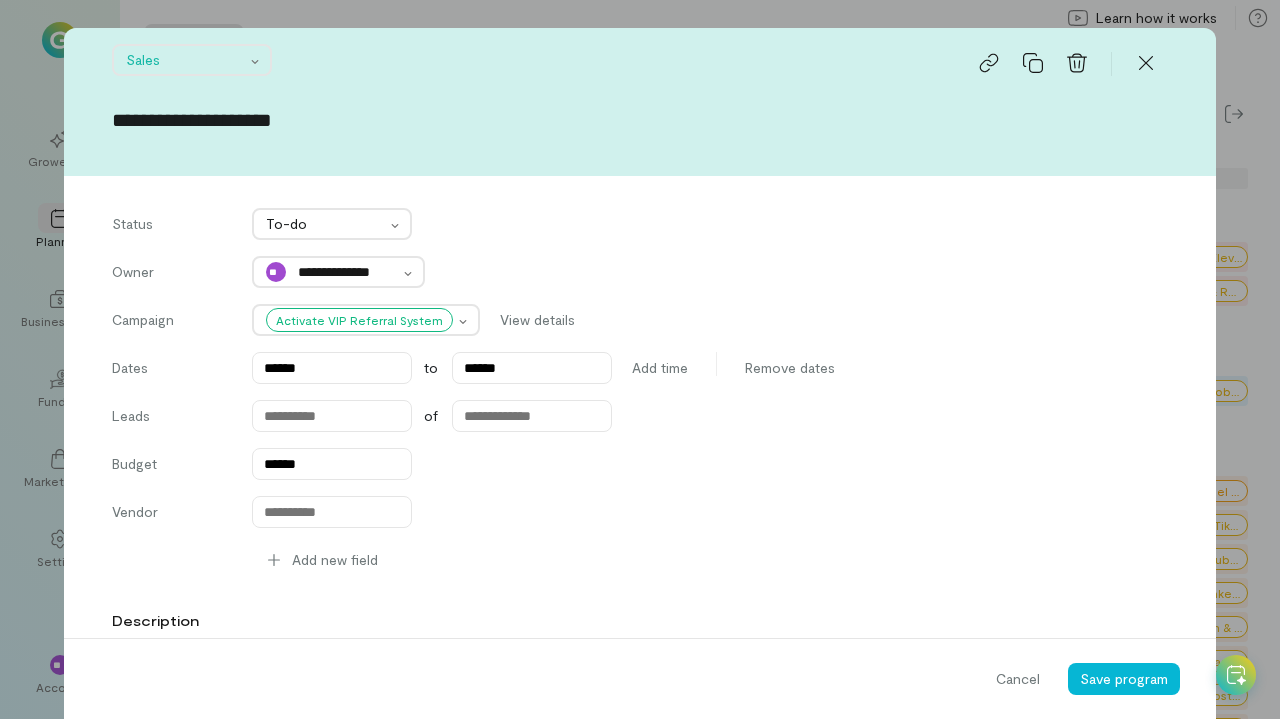 click on "**********" at bounding box center (640, 400) 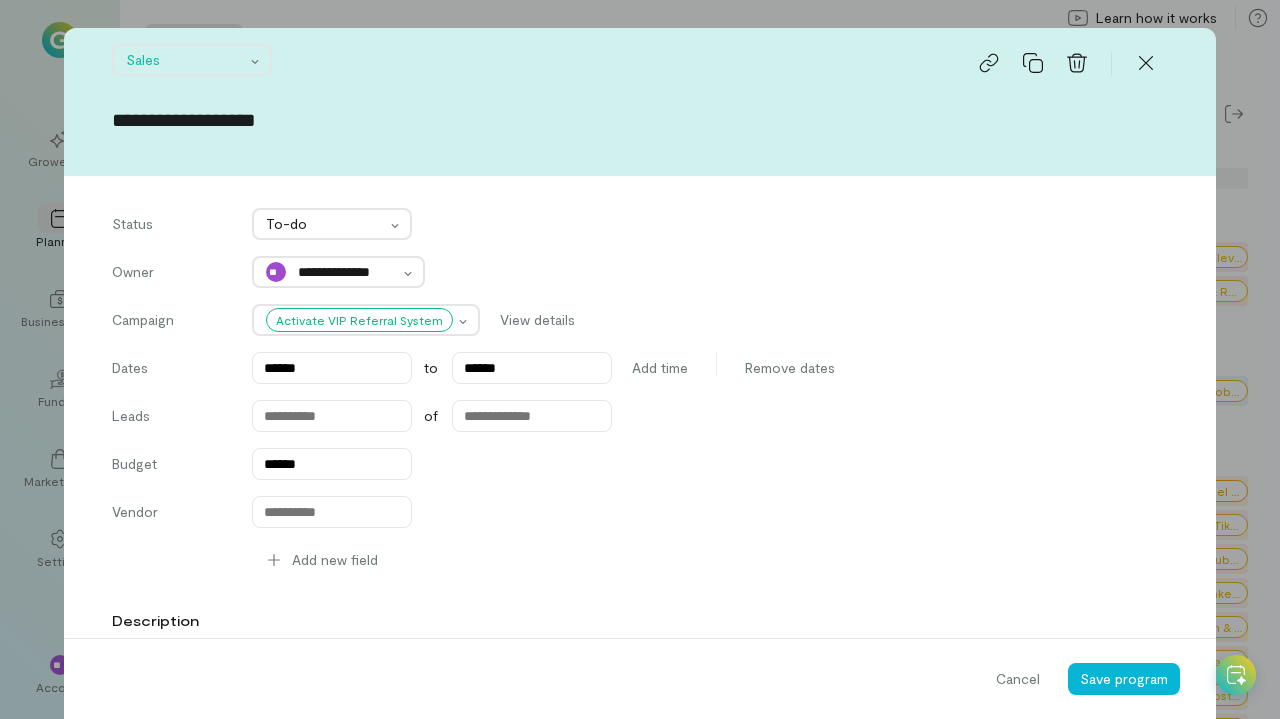 drag, startPoint x: 323, startPoint y: 115, endPoint x: 149, endPoint y: 111, distance: 174.04597 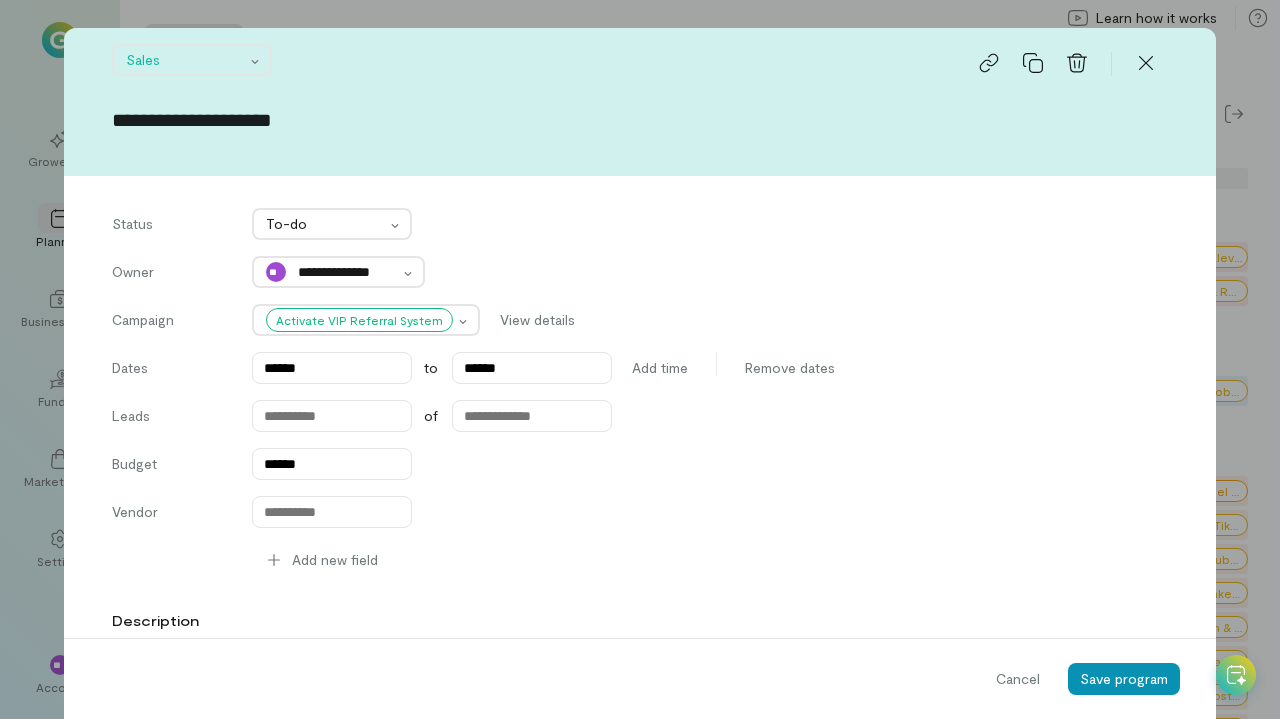 type on "**********" 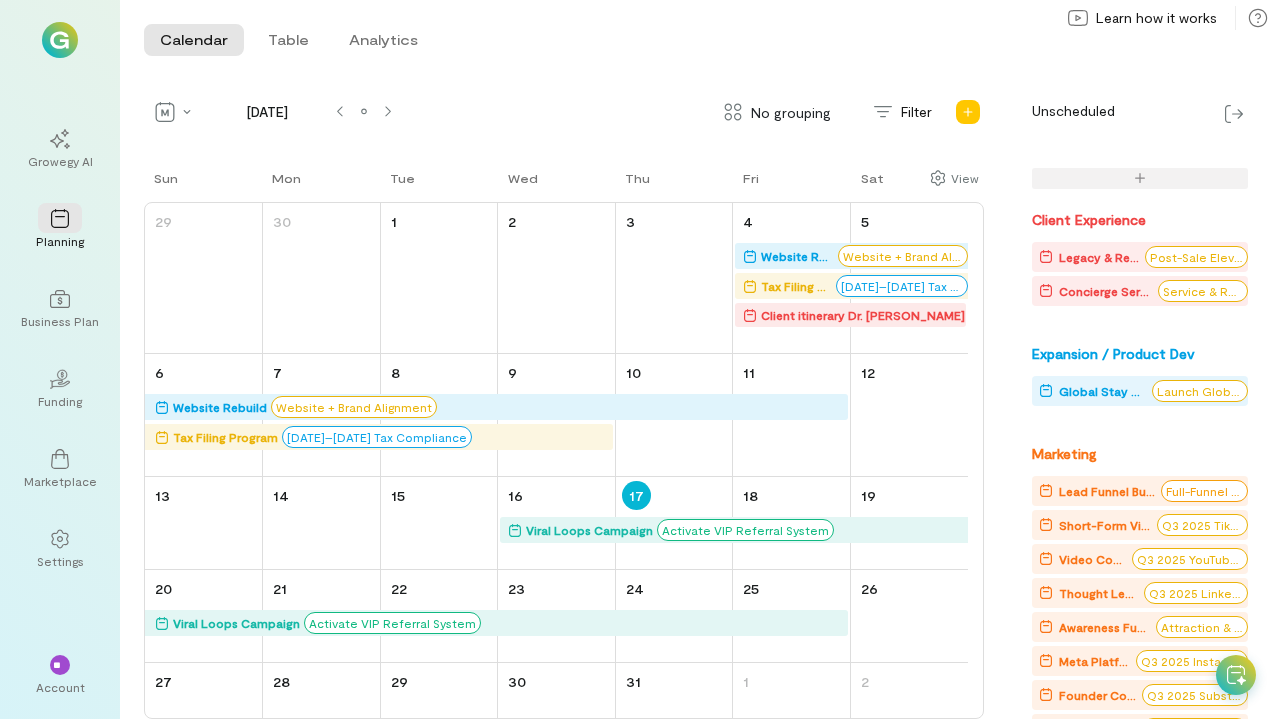 scroll, scrollTop: 126, scrollLeft: 0, axis: vertical 